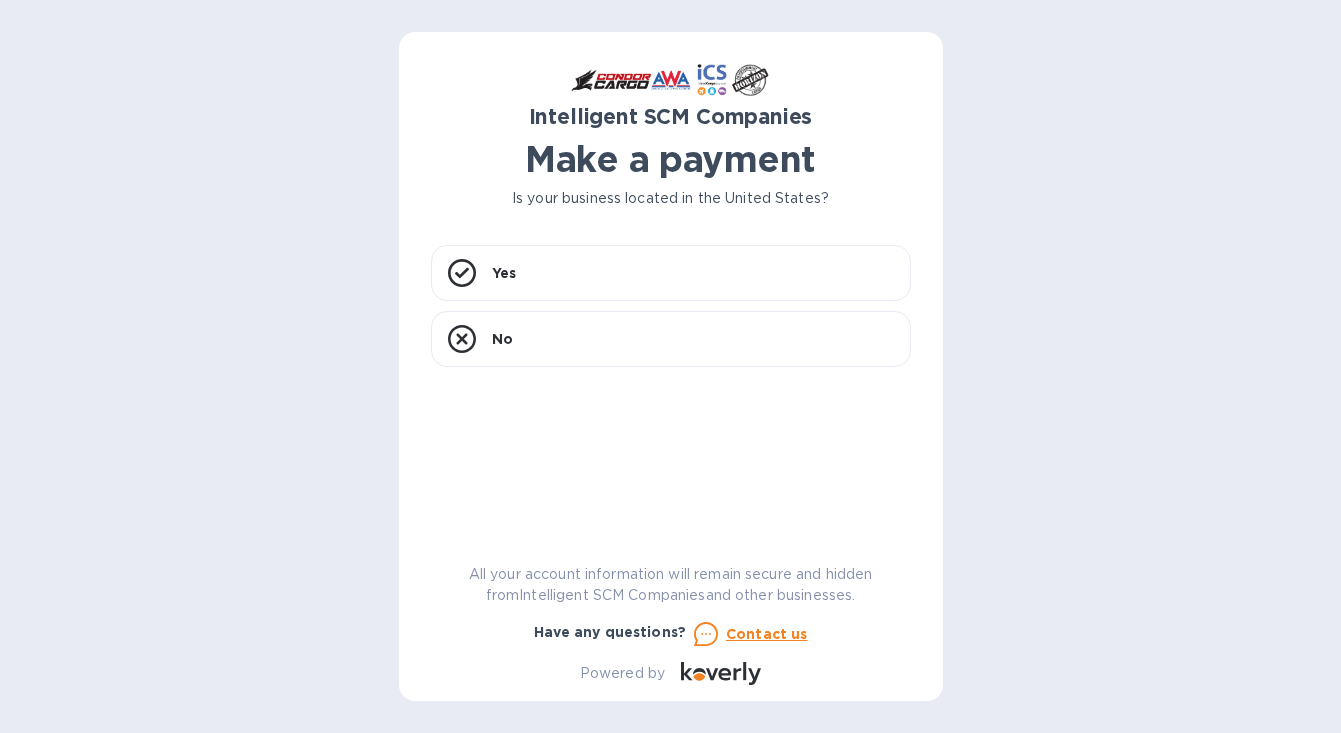 scroll, scrollTop: 0, scrollLeft: 0, axis: both 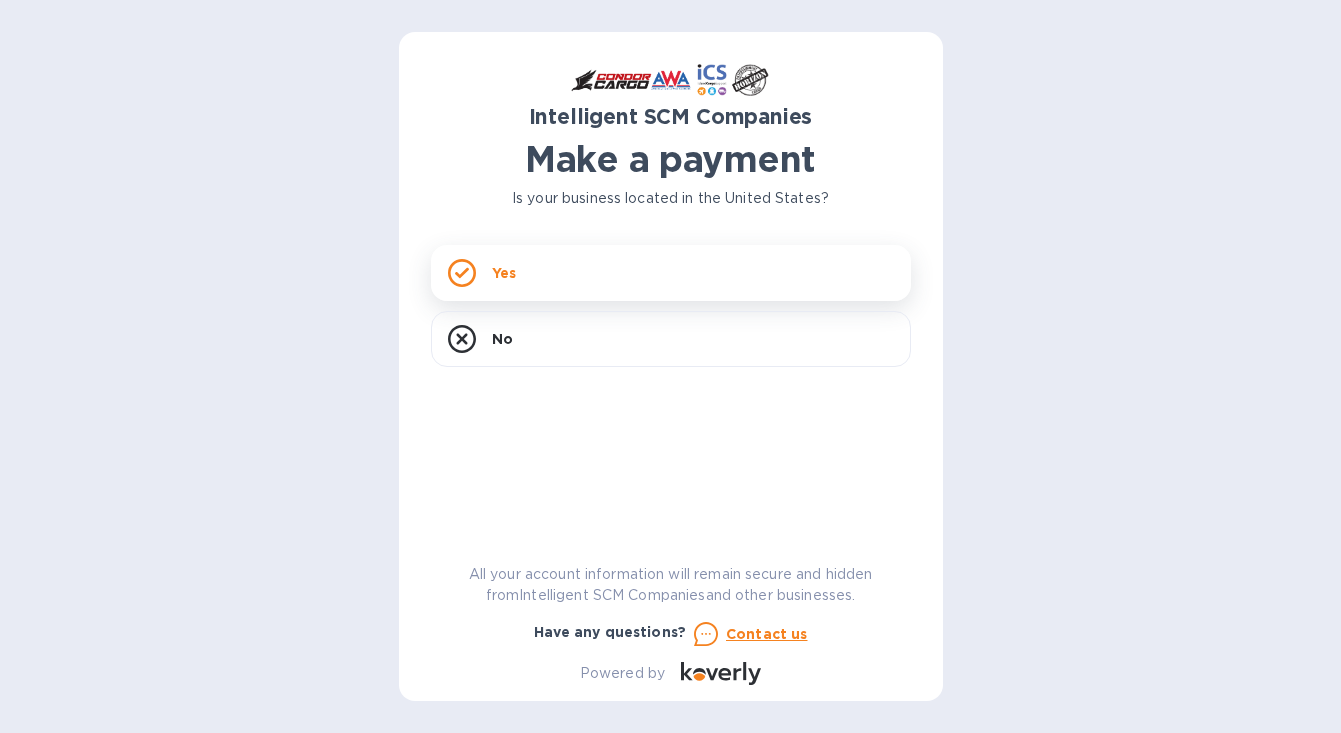 click on "Yes" at bounding box center (671, 273) 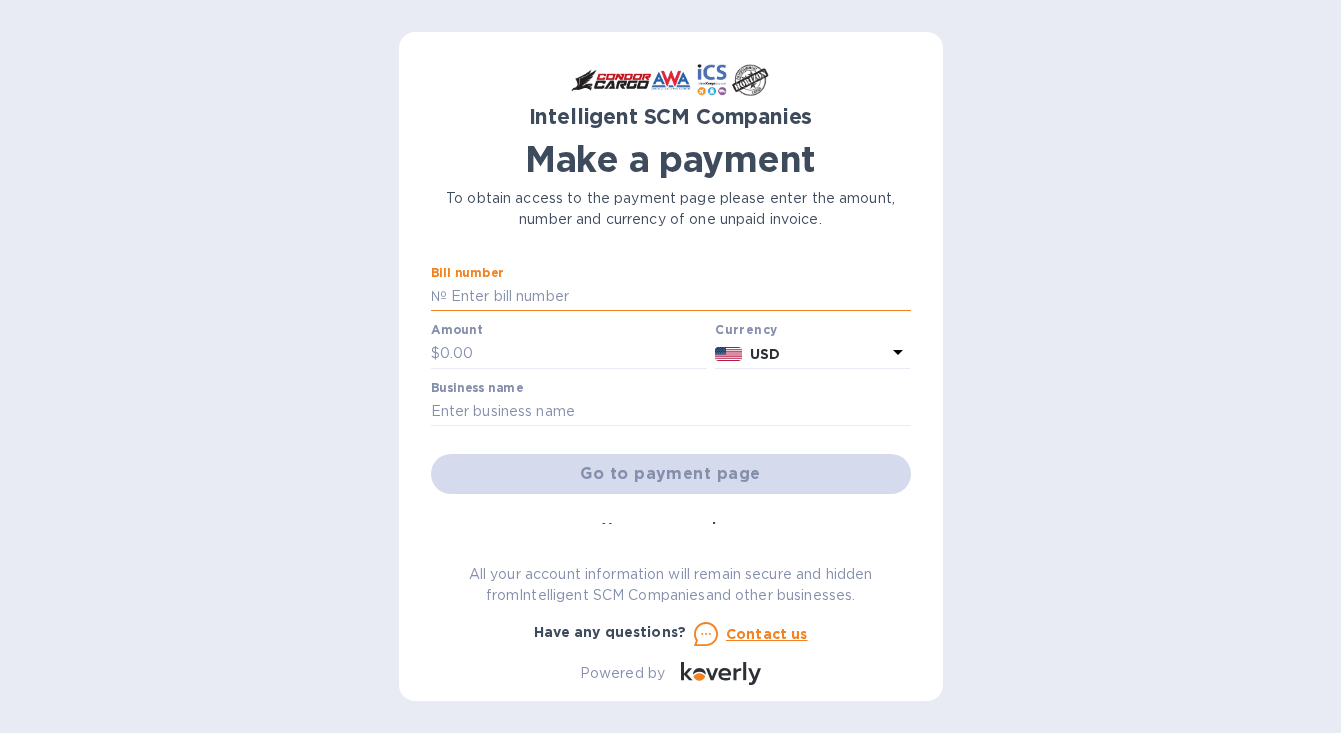 click at bounding box center (679, 297) 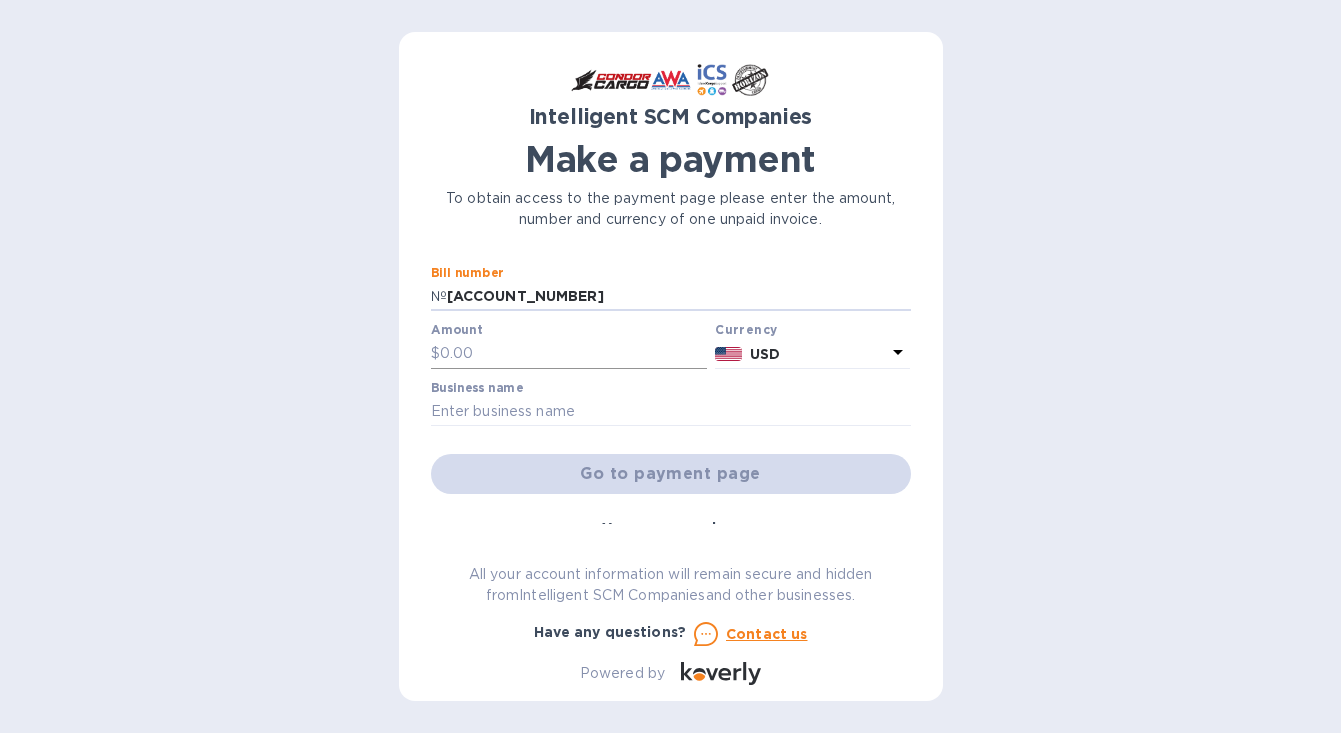 type on "[ACCOUNT_NUMBER]" 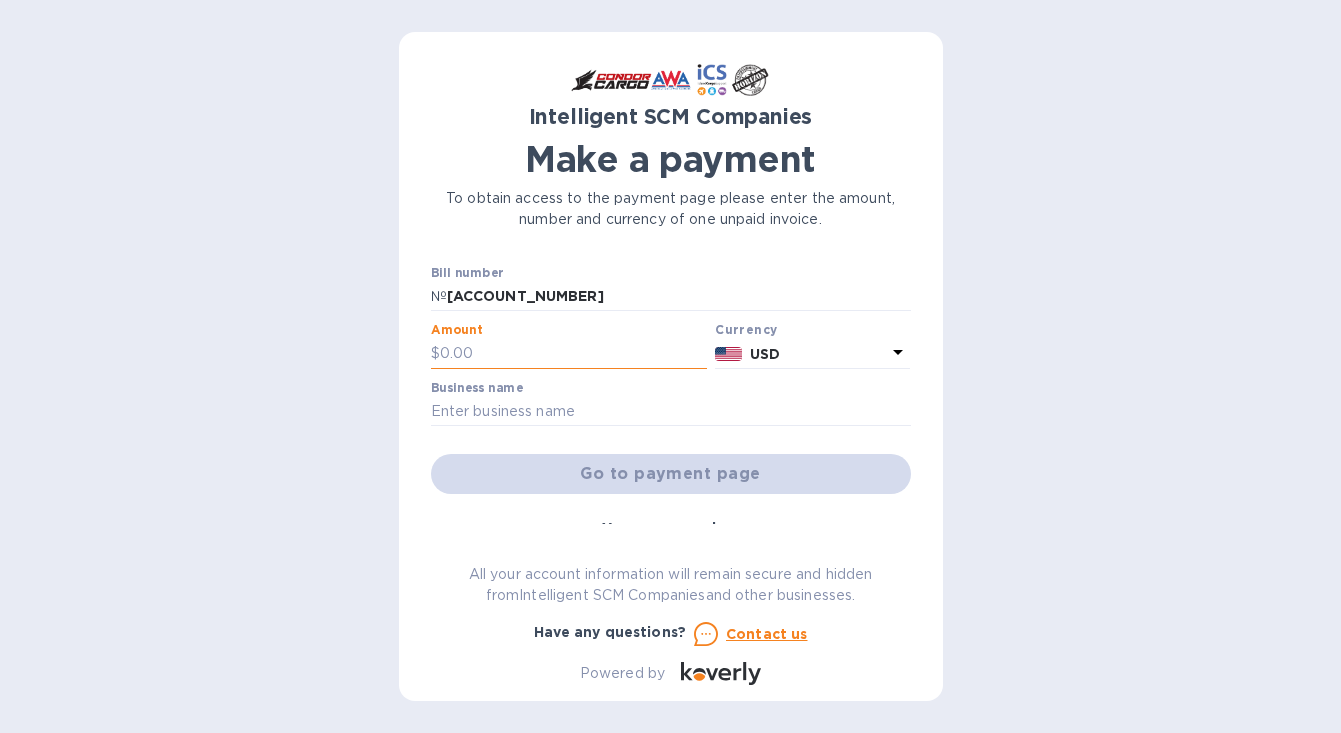 click at bounding box center [574, 354] 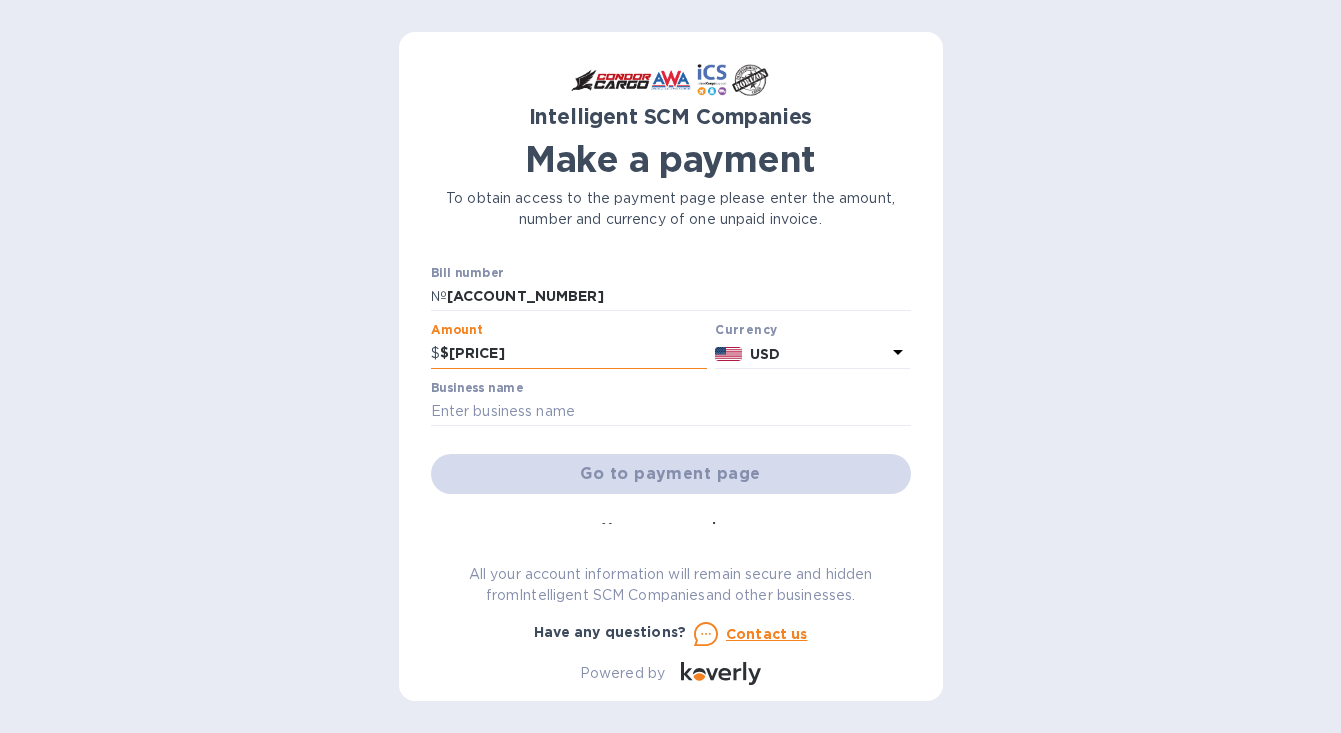 type on "$[PRICE]" 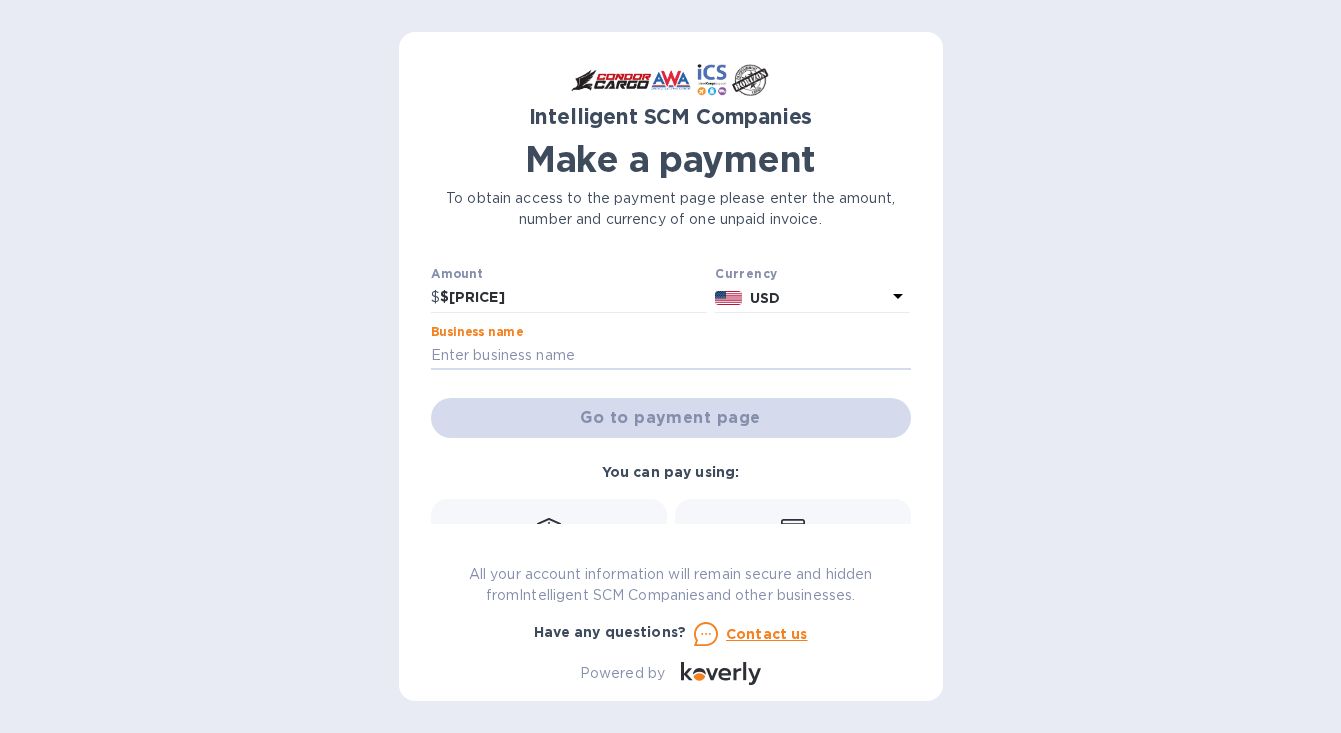scroll, scrollTop: 55, scrollLeft: 0, axis: vertical 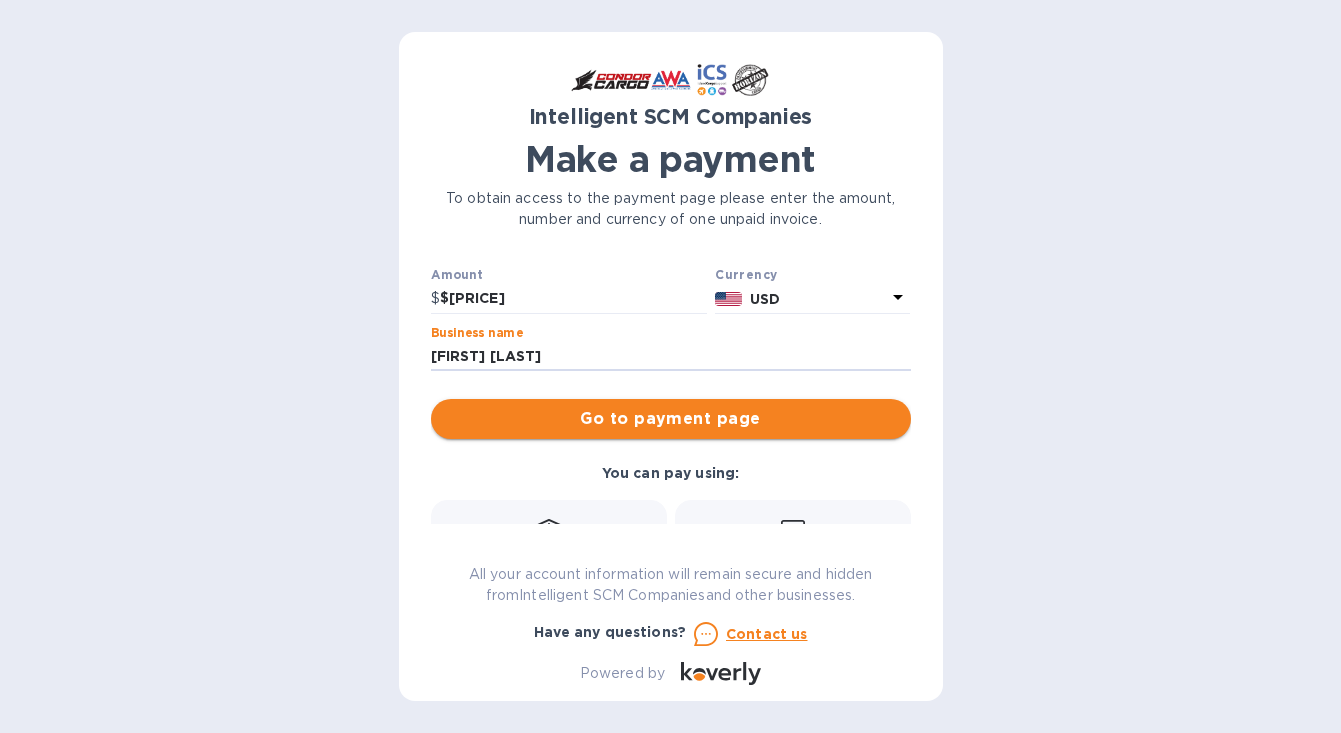 type on "[FIRST] [LAST]" 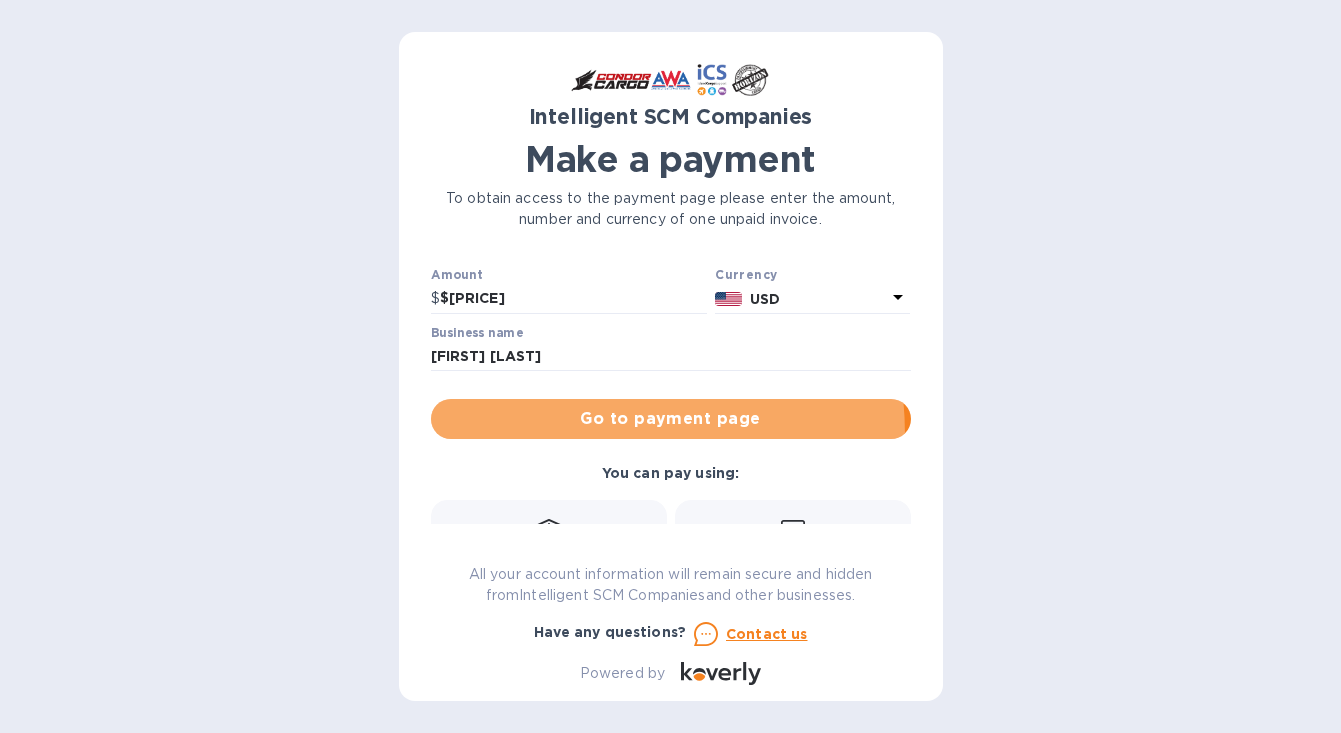 click on "Go to payment page" at bounding box center (671, 419) 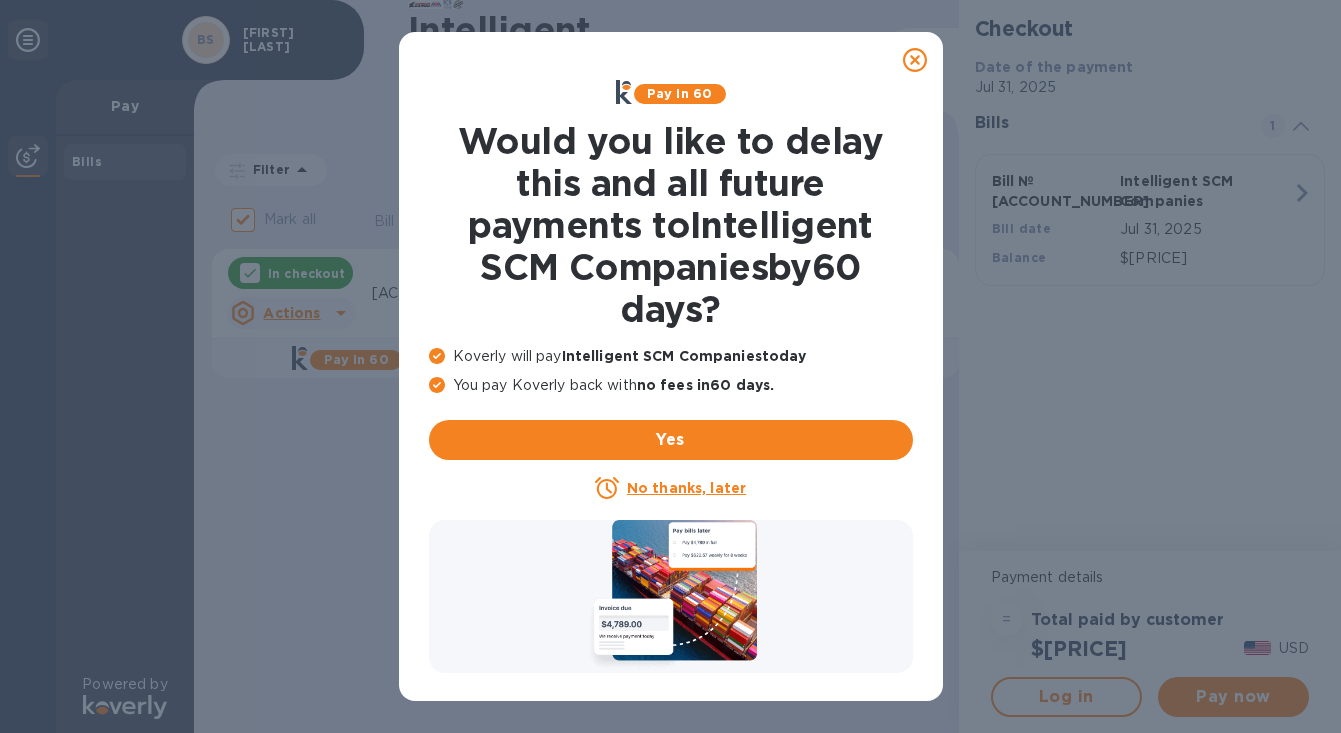 click on "No thanks, later" at bounding box center (686, 488) 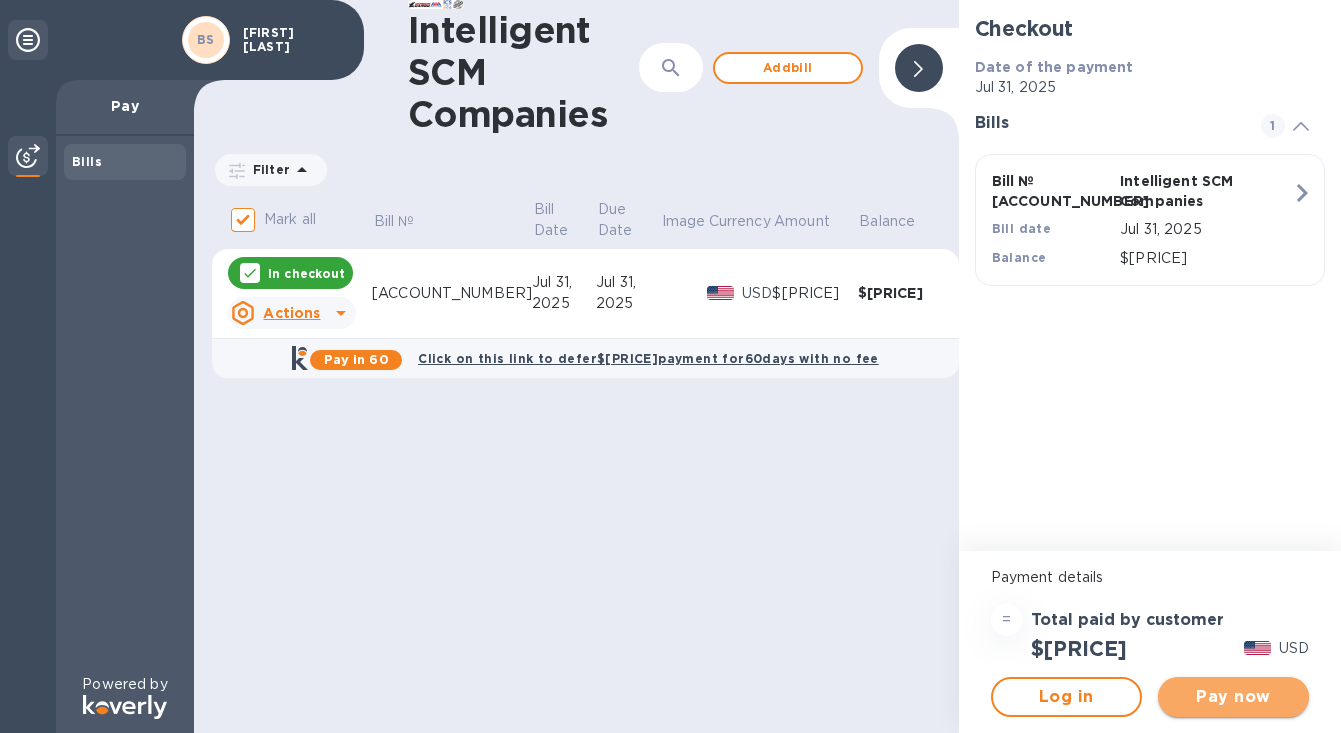 click on "Pay now" at bounding box center (1233, 697) 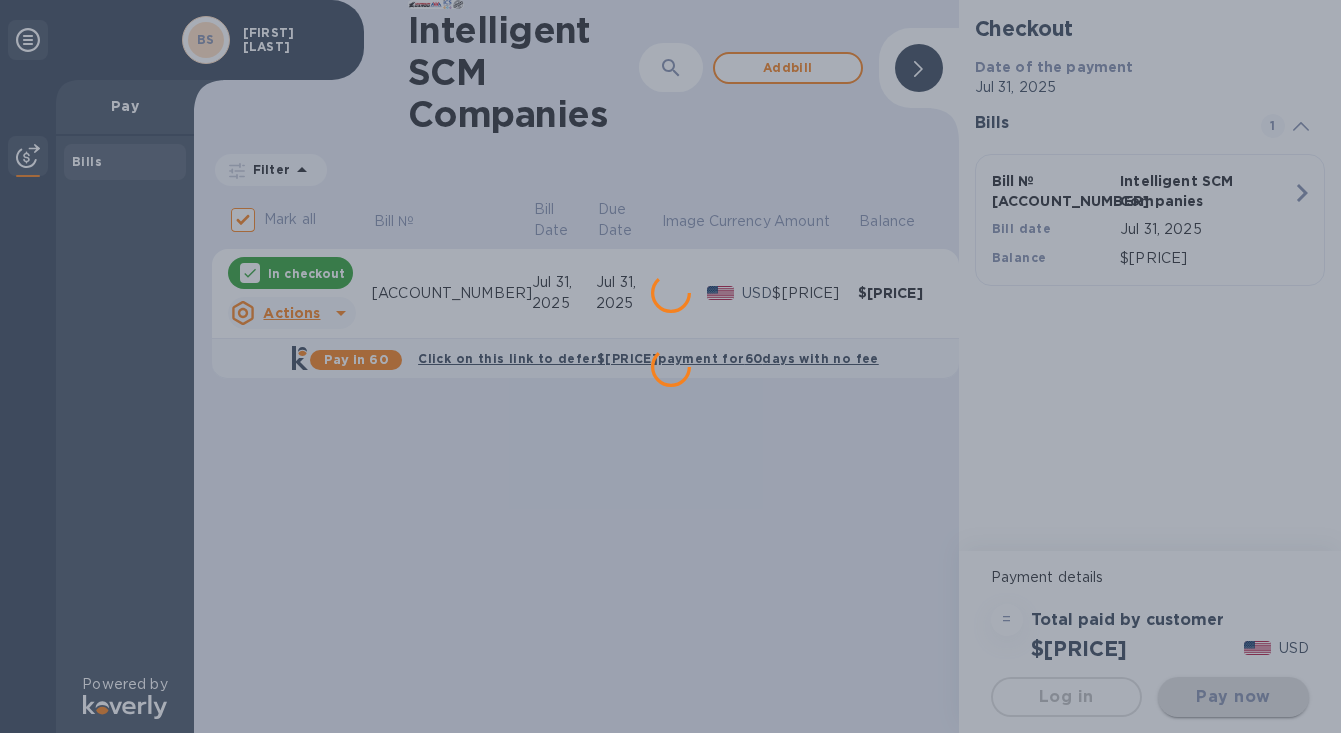 scroll, scrollTop: 0, scrollLeft: 0, axis: both 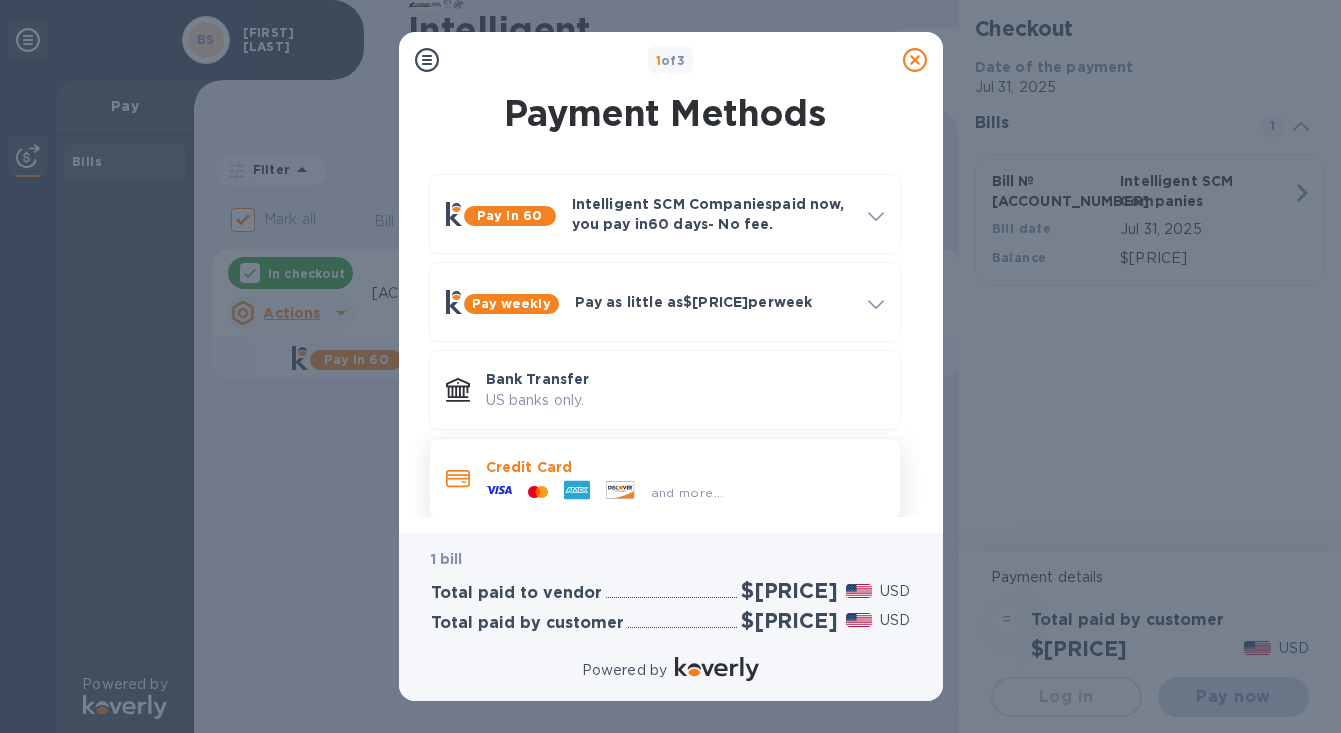 click 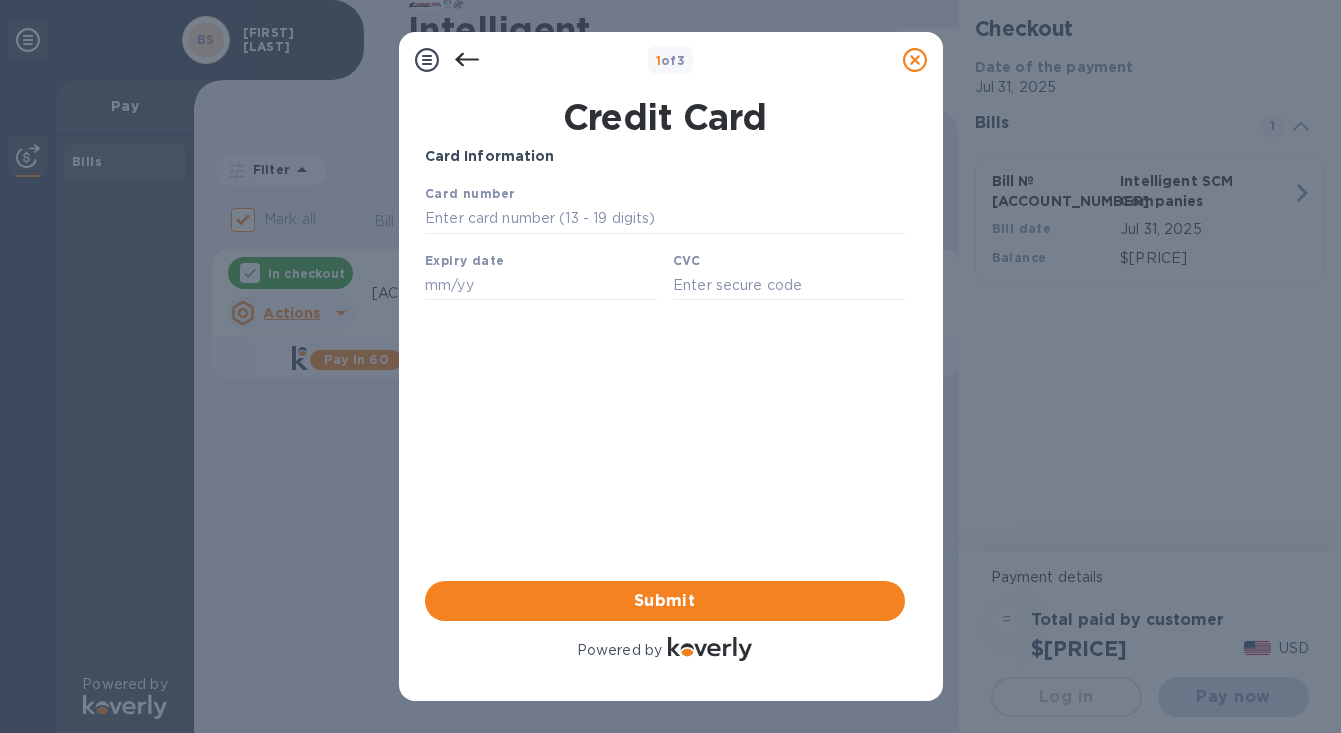 scroll, scrollTop: 0, scrollLeft: 0, axis: both 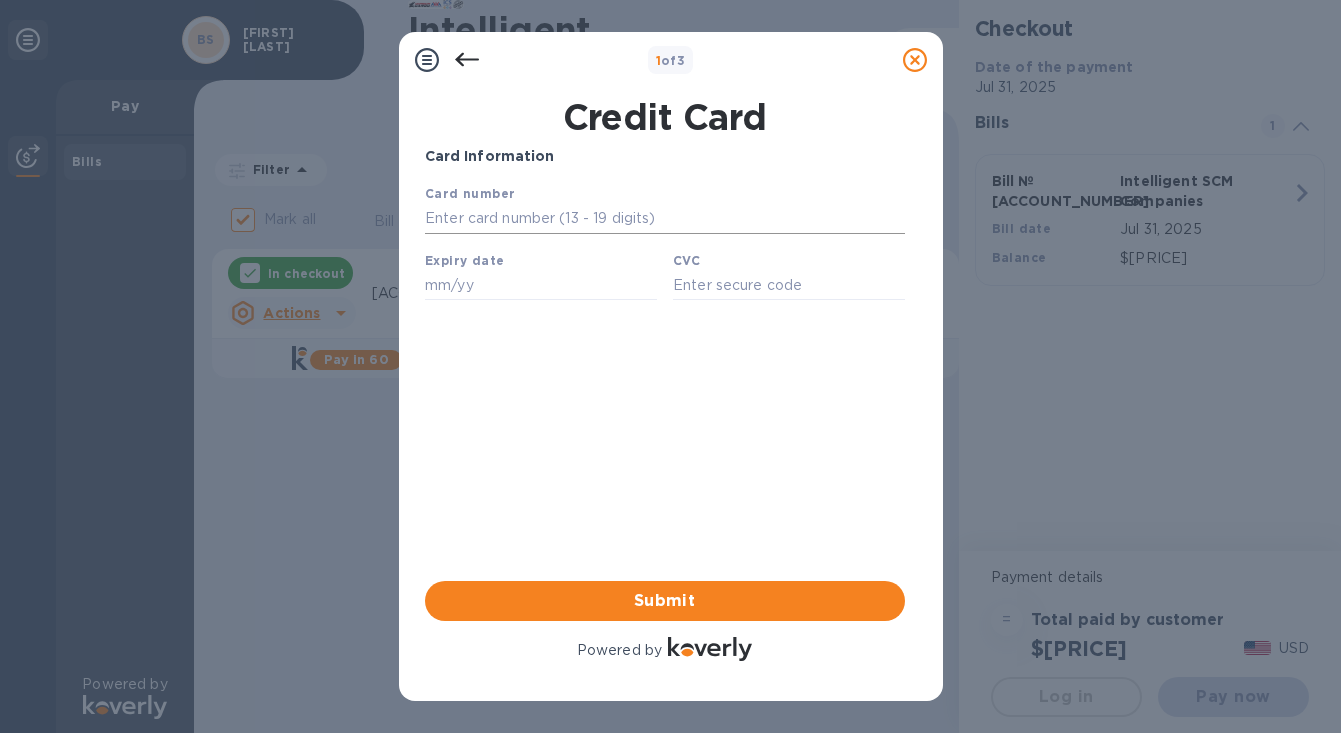 click at bounding box center (664, 219) 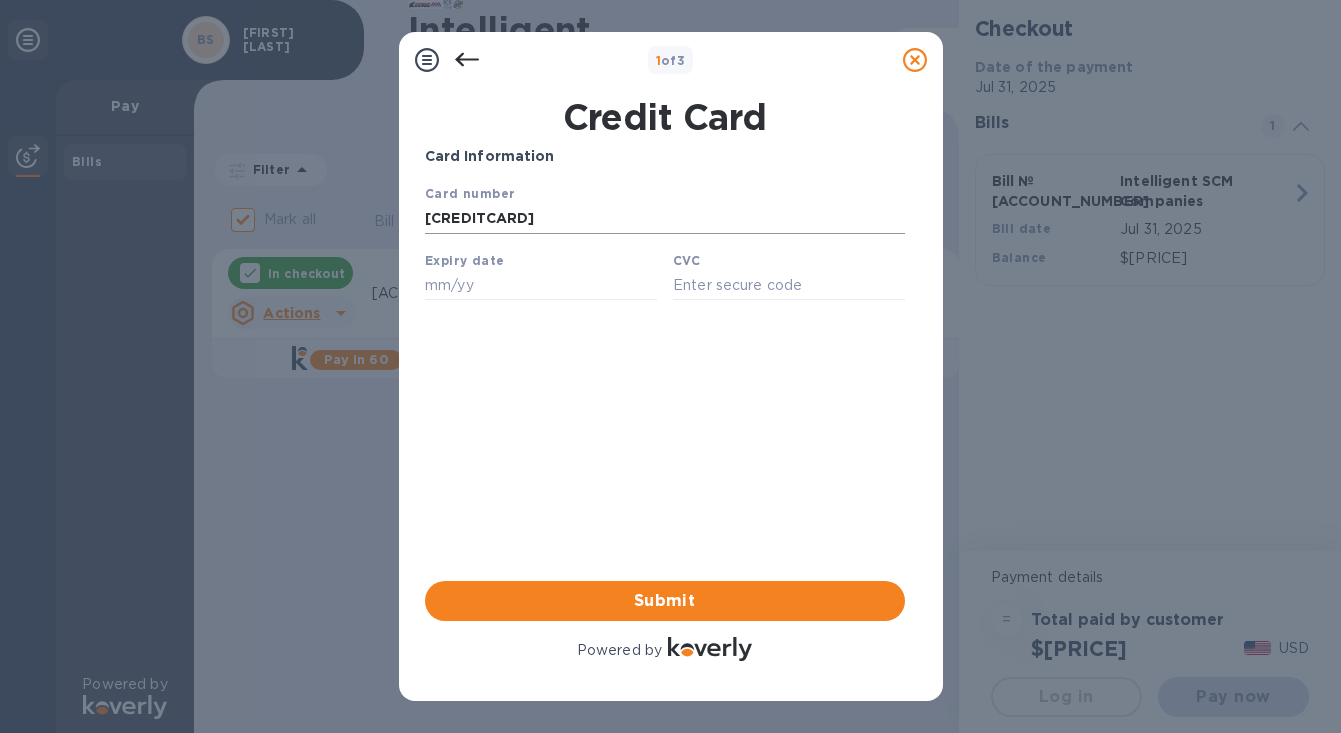 type on "[DATE]" 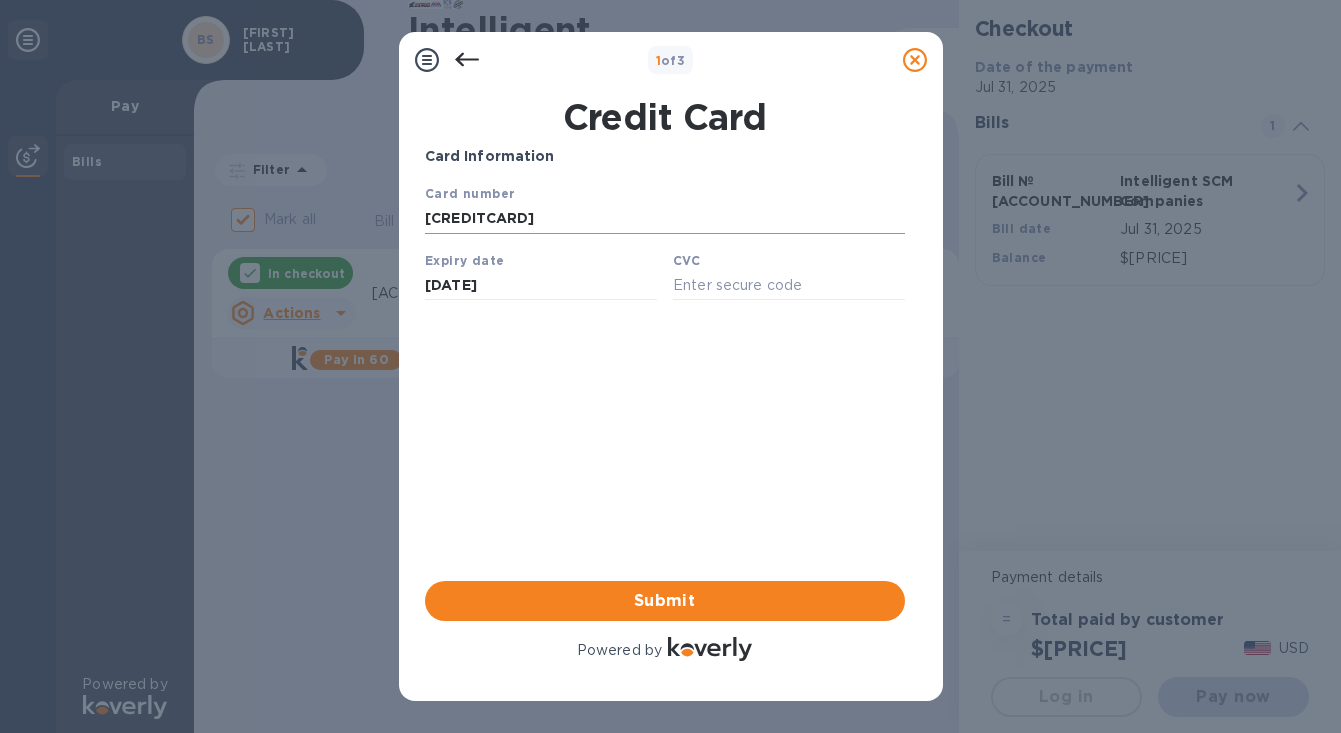 type on "[NUMBER]" 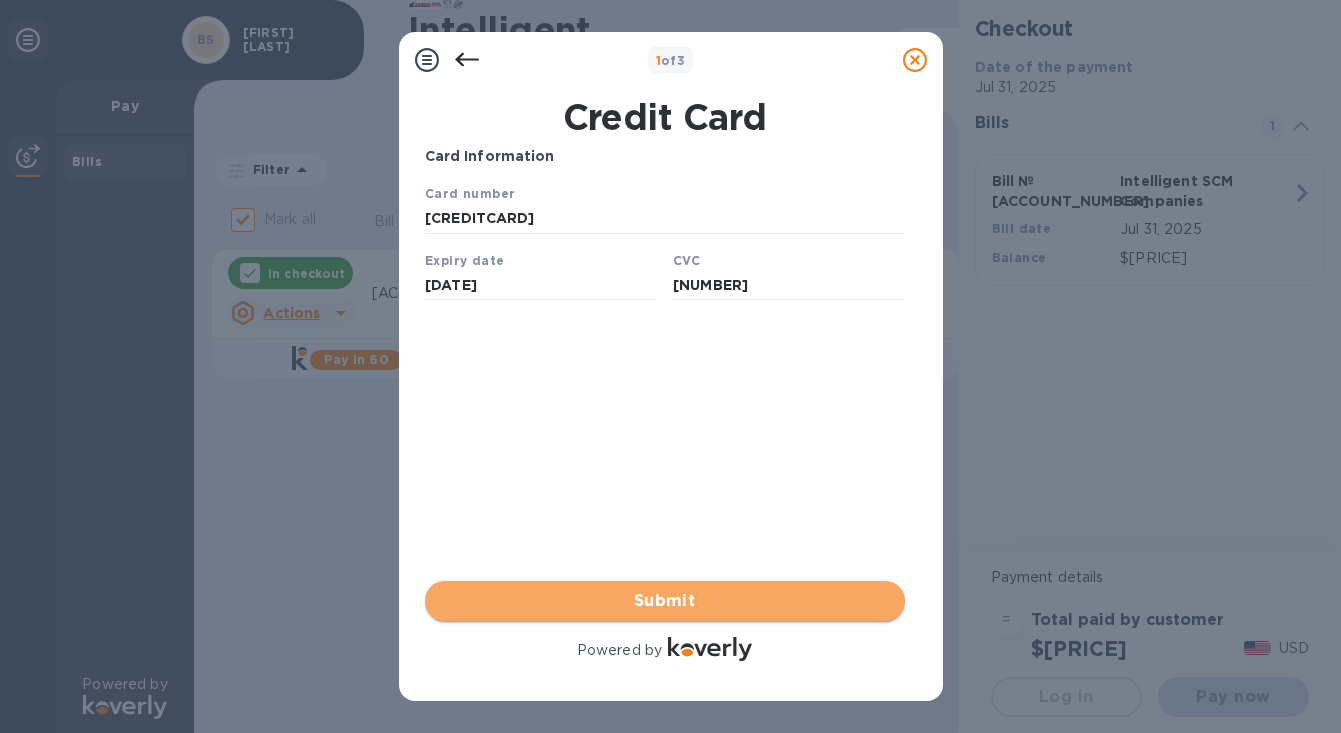 click on "Submit" at bounding box center [665, 601] 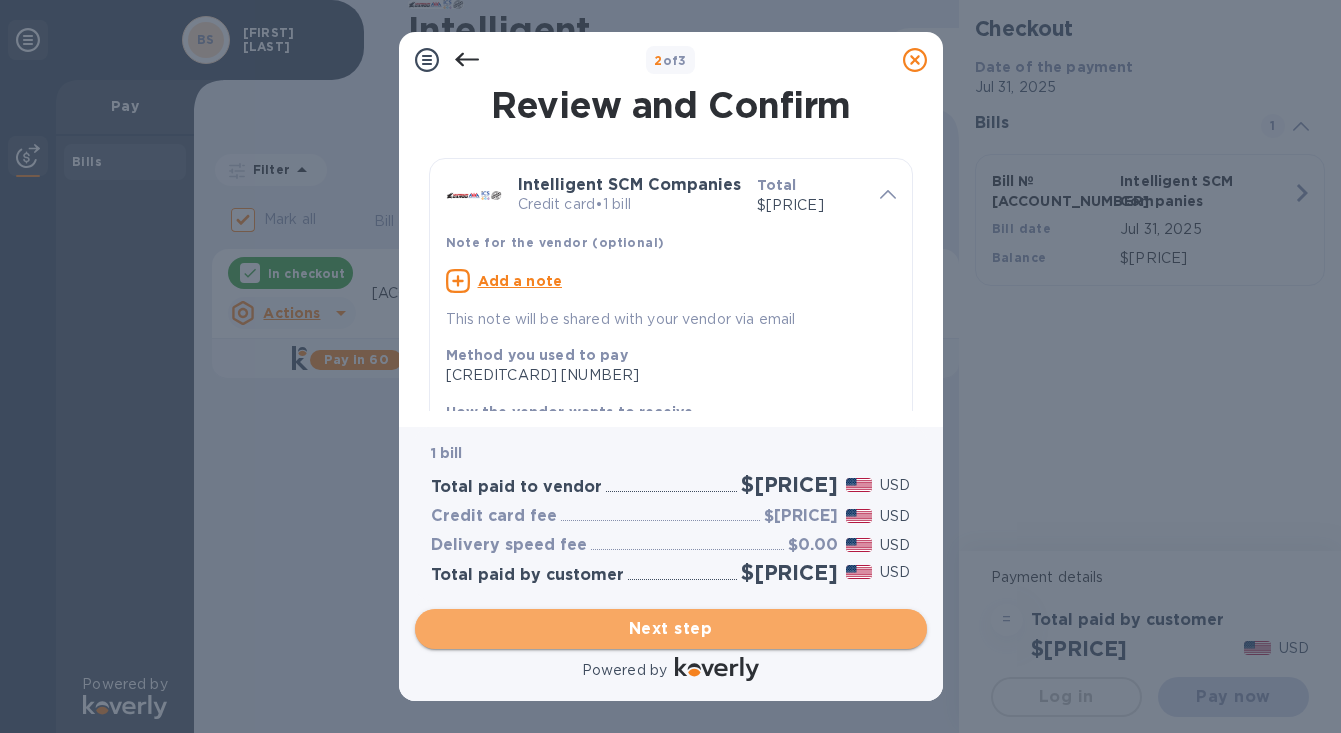 click on "Next step" at bounding box center (671, 629) 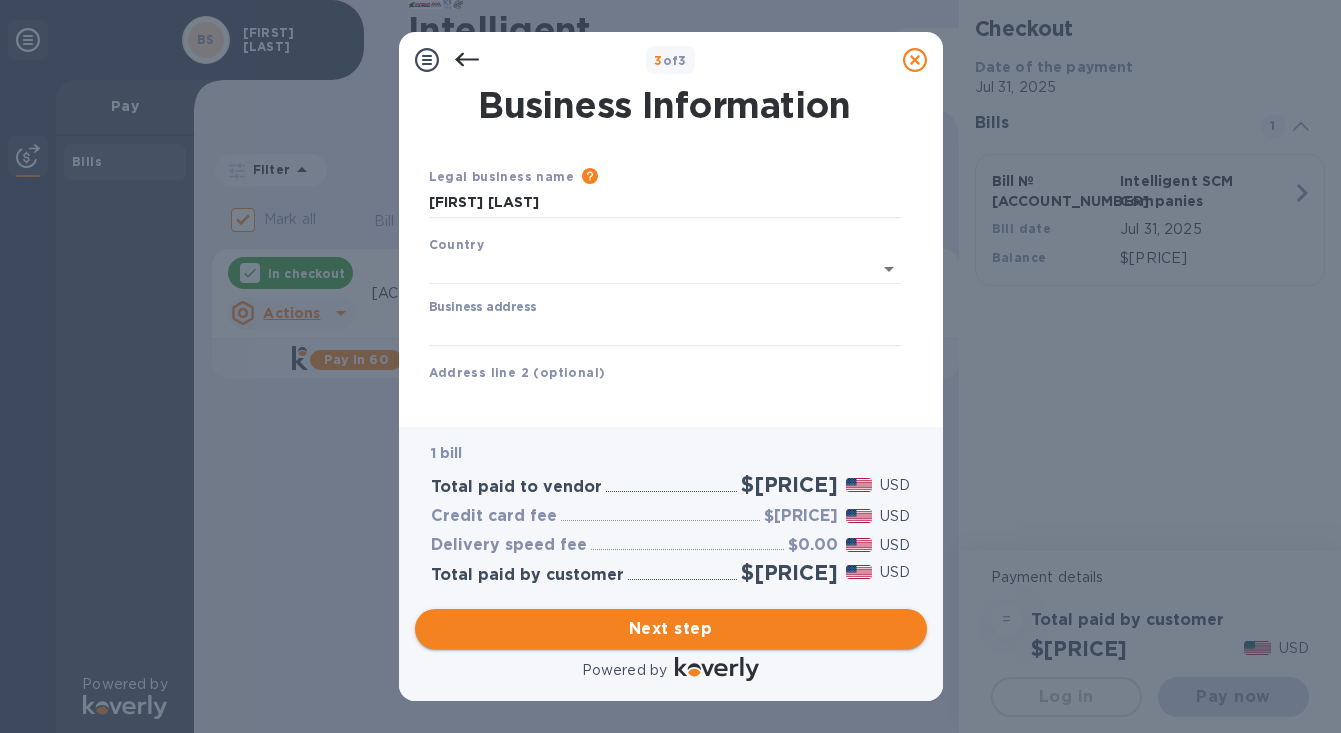 type on "United States" 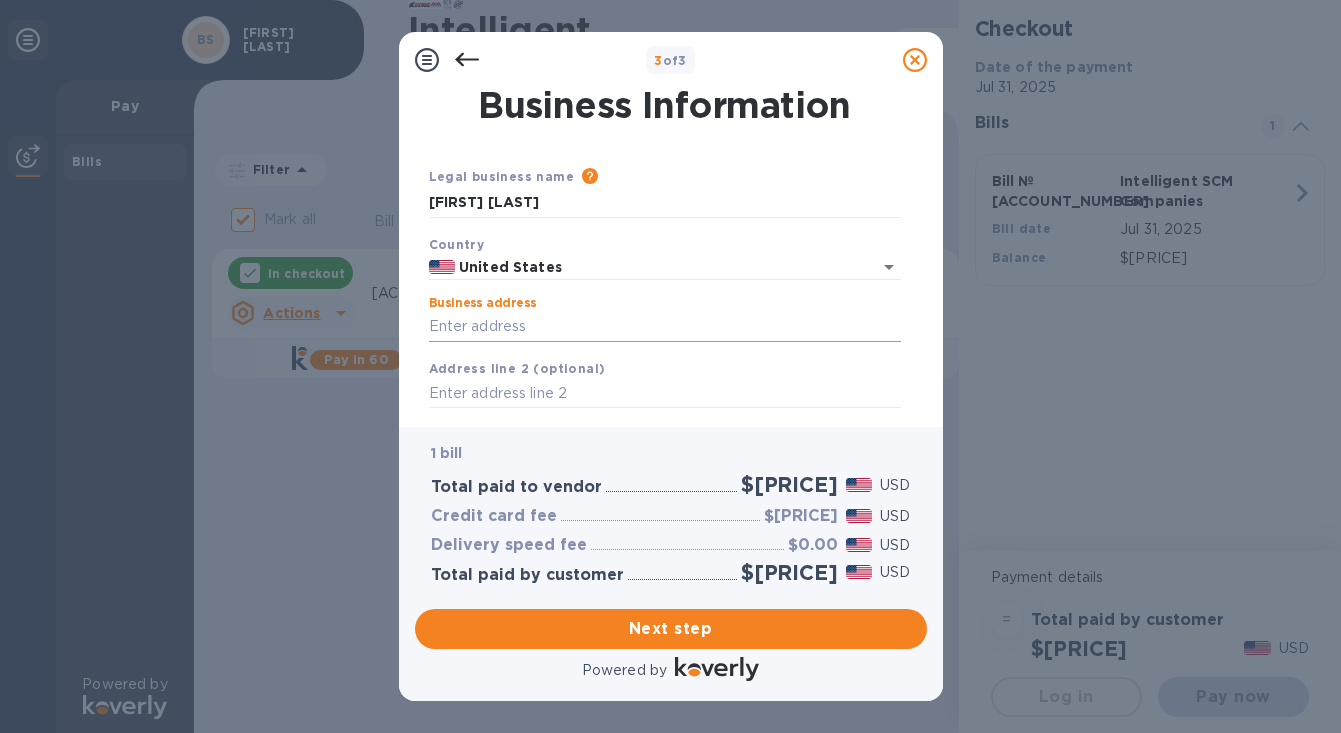 click on "Business address" at bounding box center (665, 327) 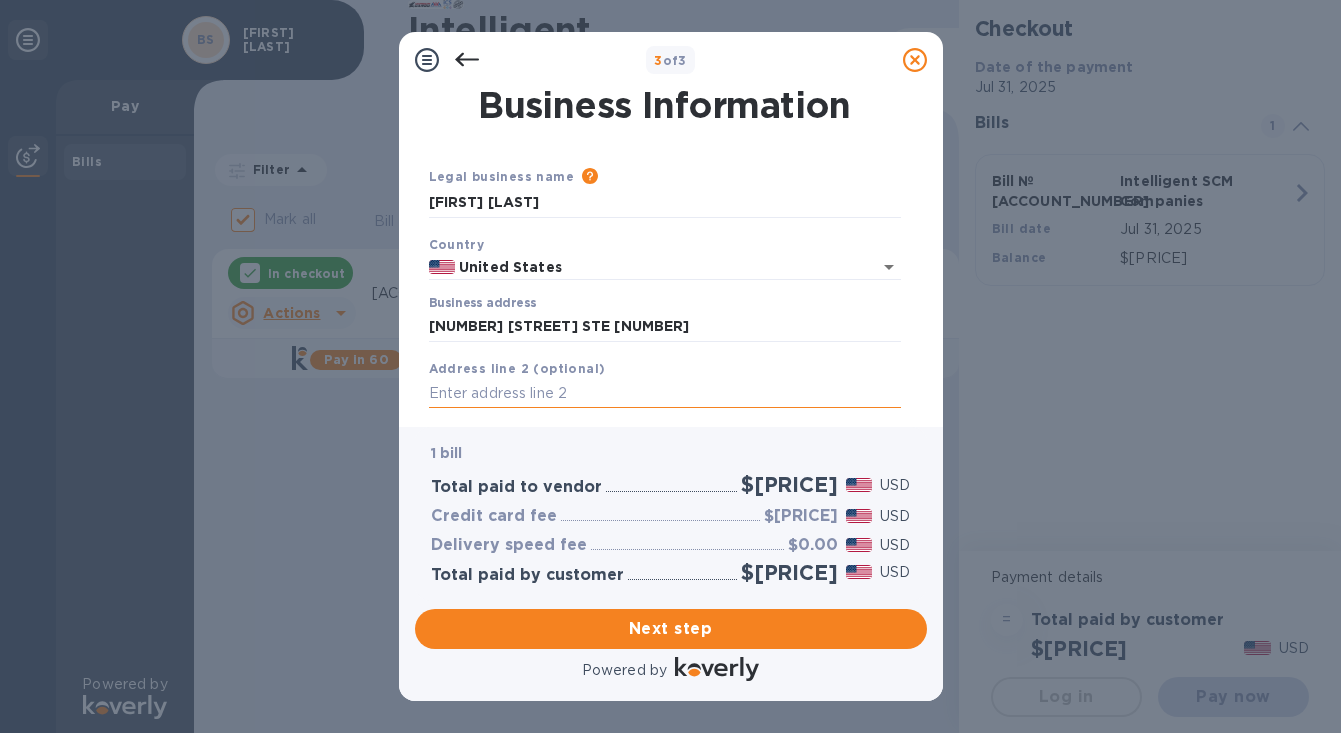 click at bounding box center [665, 394] 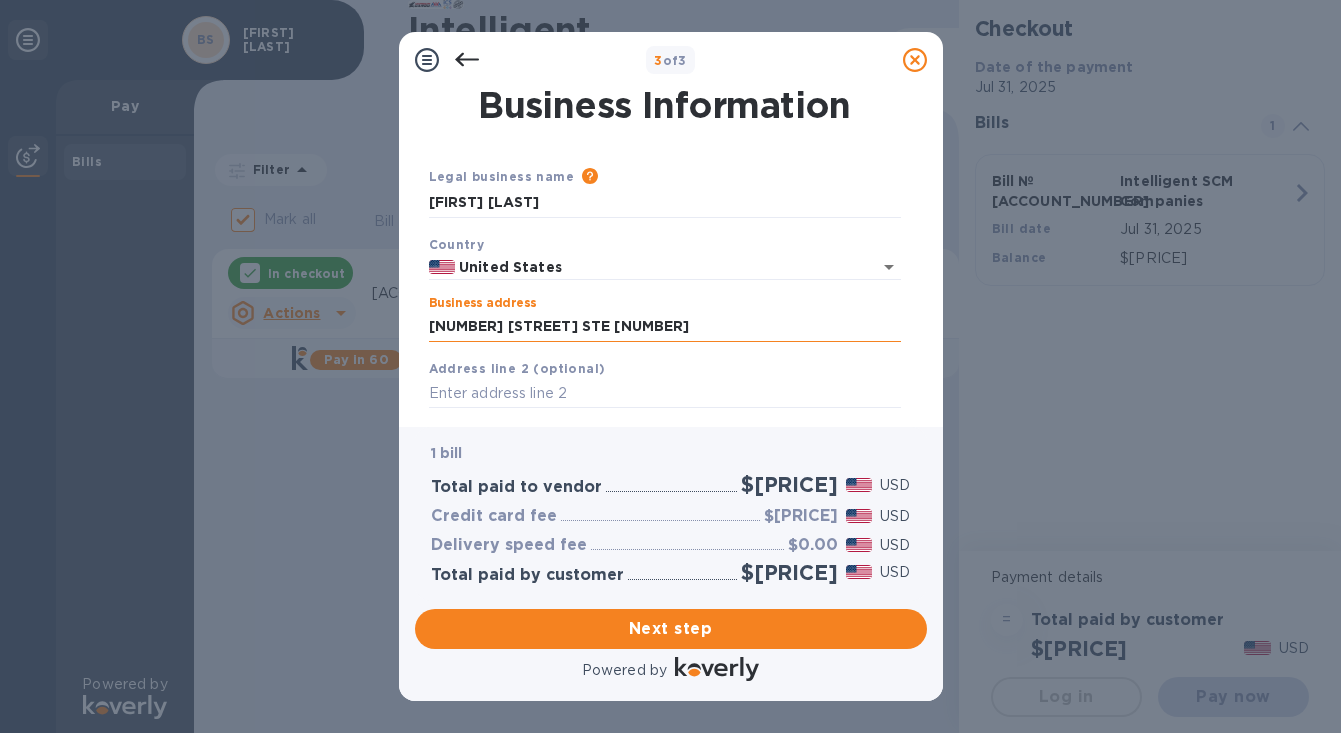 click on "[NUMBER] [STREET] STE [NUMBER]" at bounding box center [665, 327] 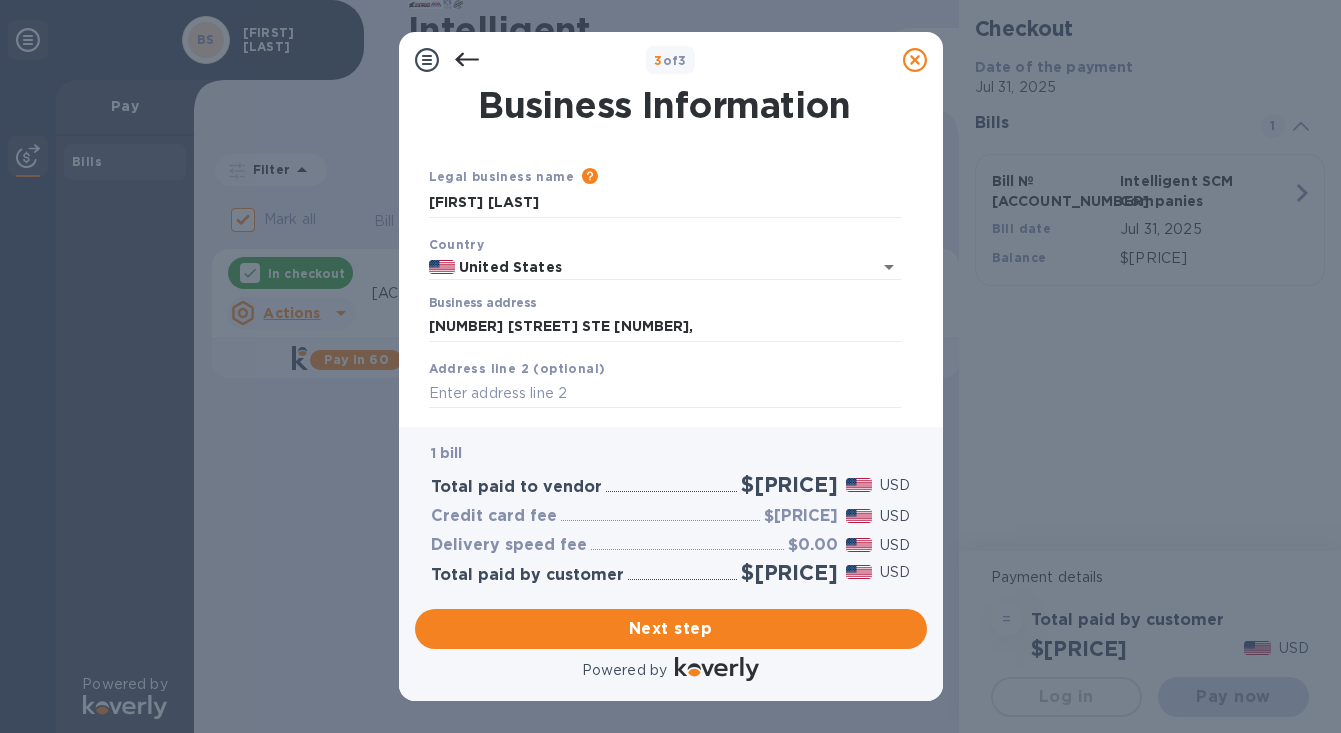type on "[NUMBER] [STREET]" 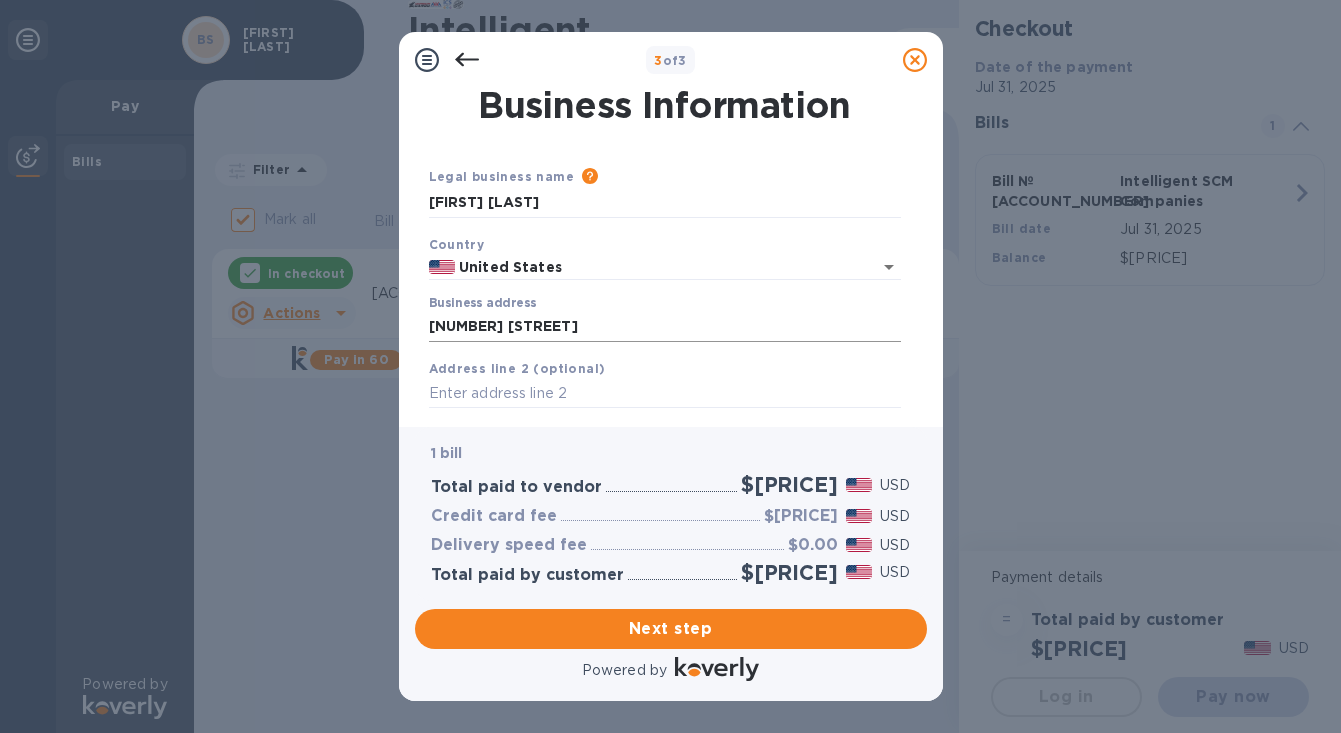 click on "[NUMBER] [STREET]" at bounding box center [665, 327] 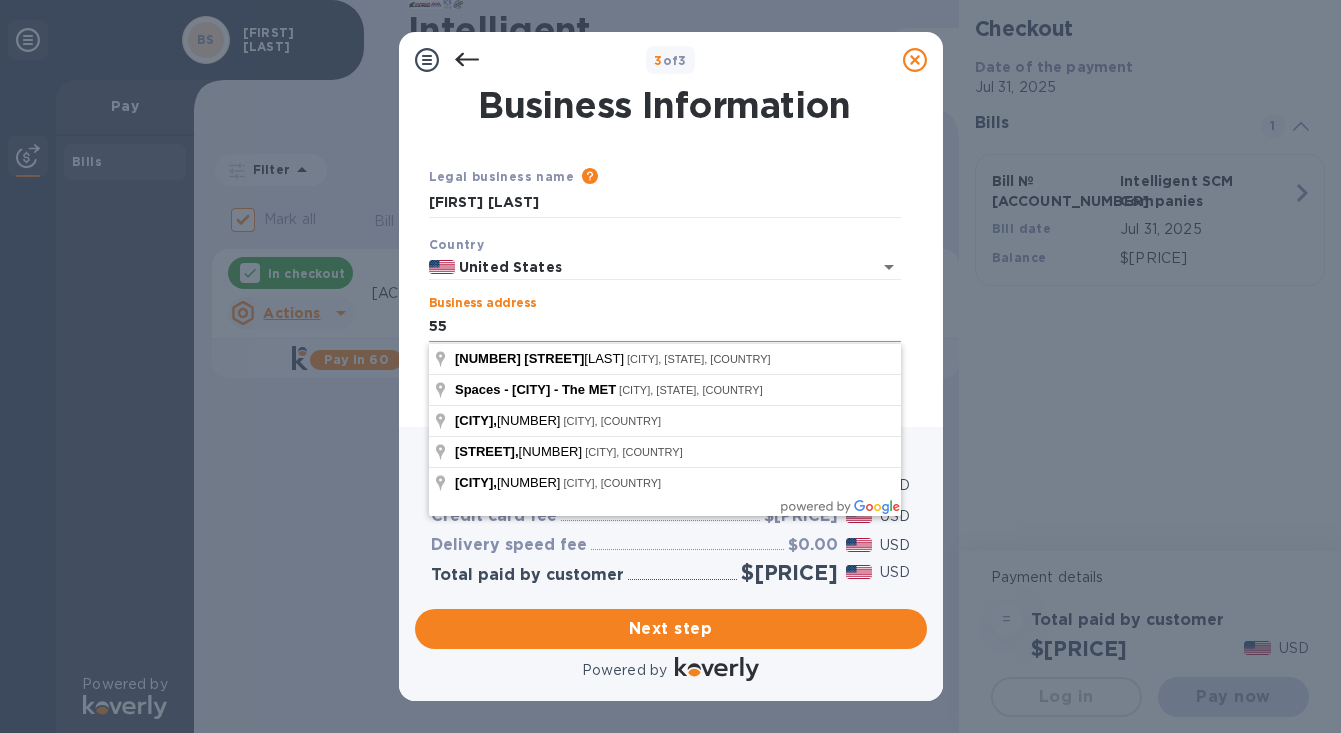 type on "5" 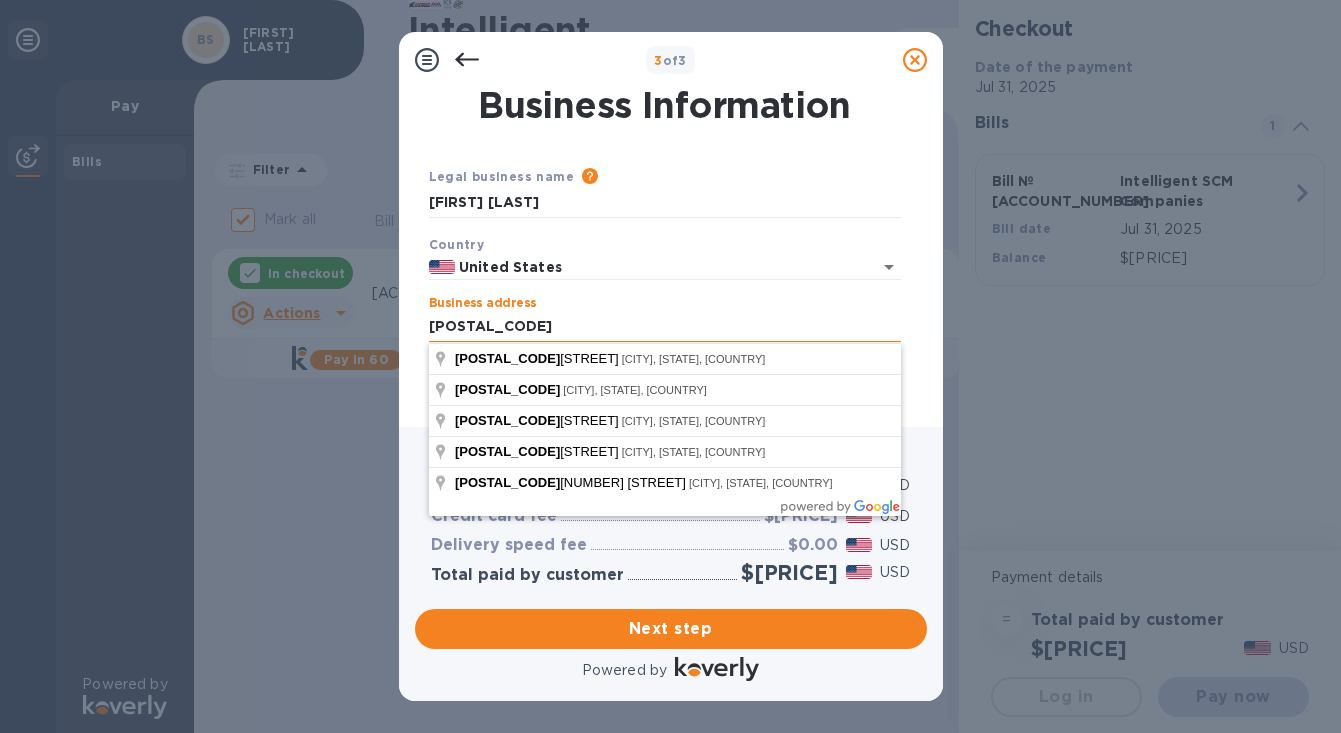 click on "[POSTAL_CODE]" at bounding box center (665, 327) 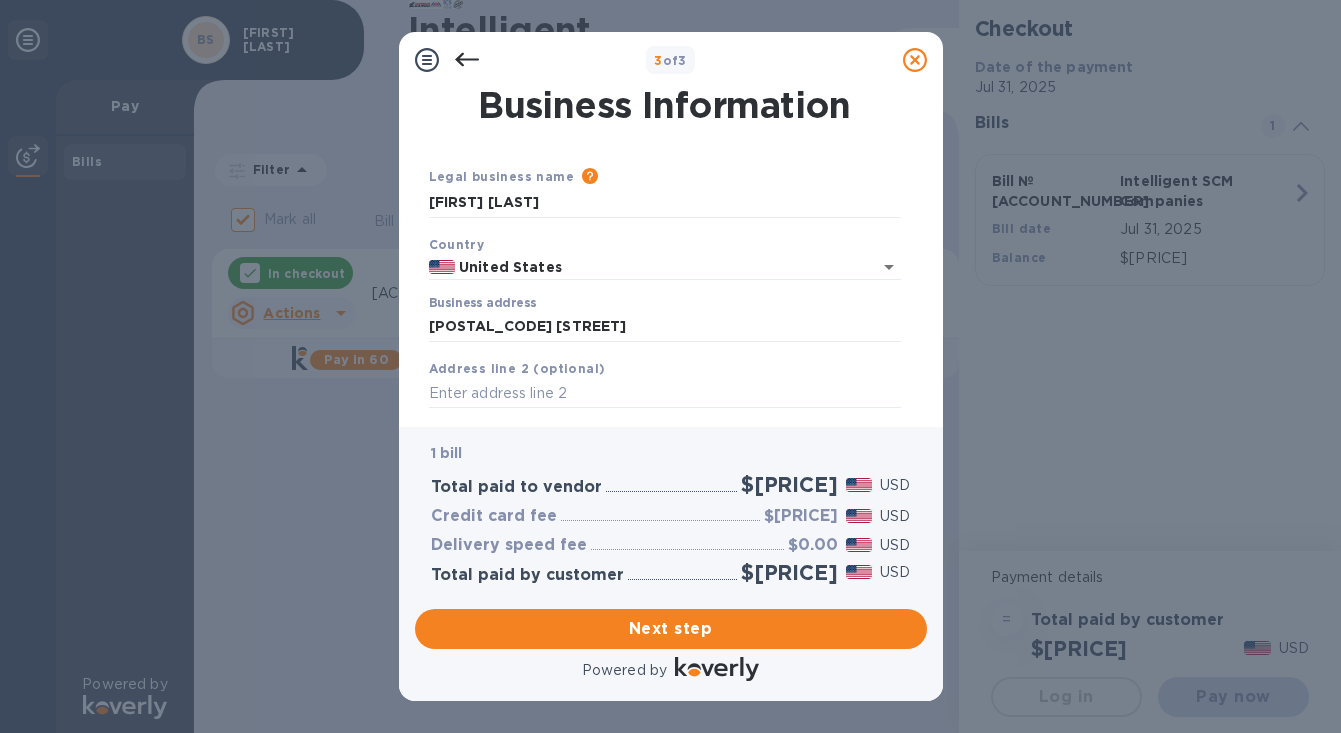 type on "[POSTAL_CODE] [STREET]" 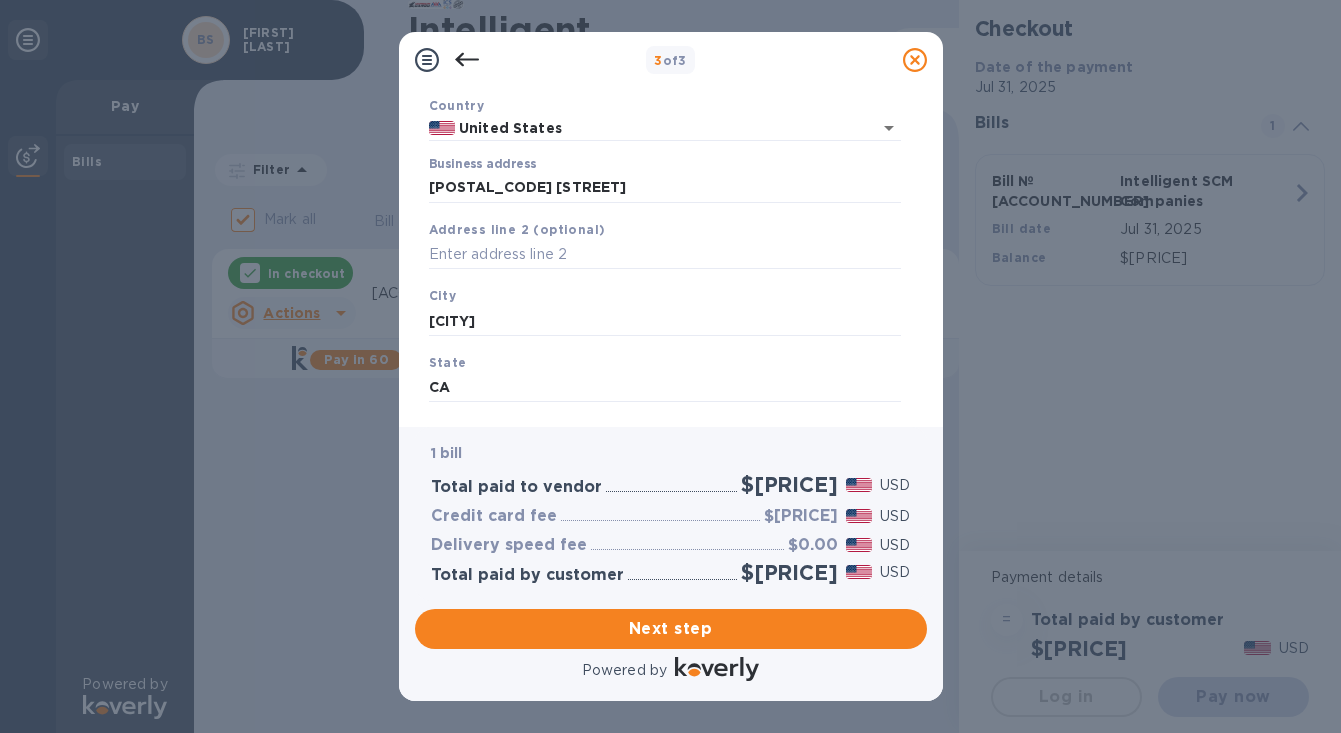 scroll, scrollTop: 130, scrollLeft: 0, axis: vertical 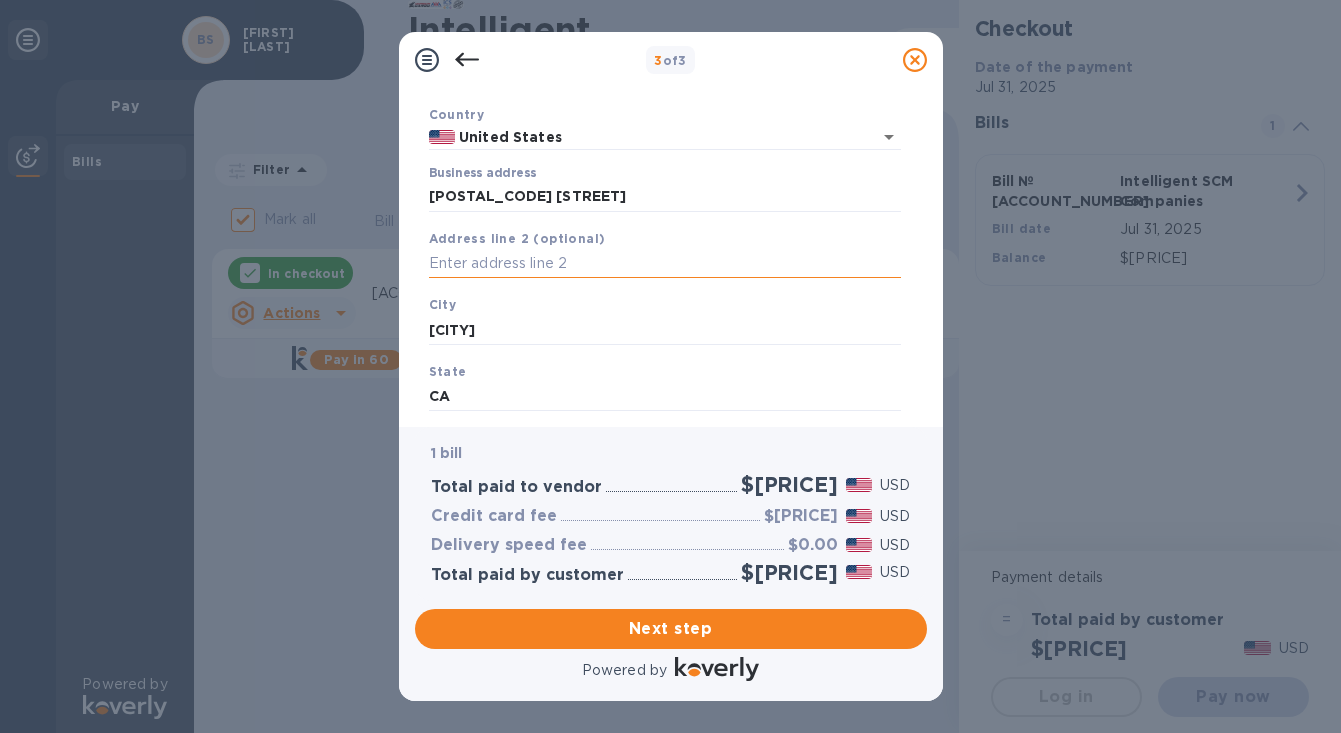 click at bounding box center (665, 264) 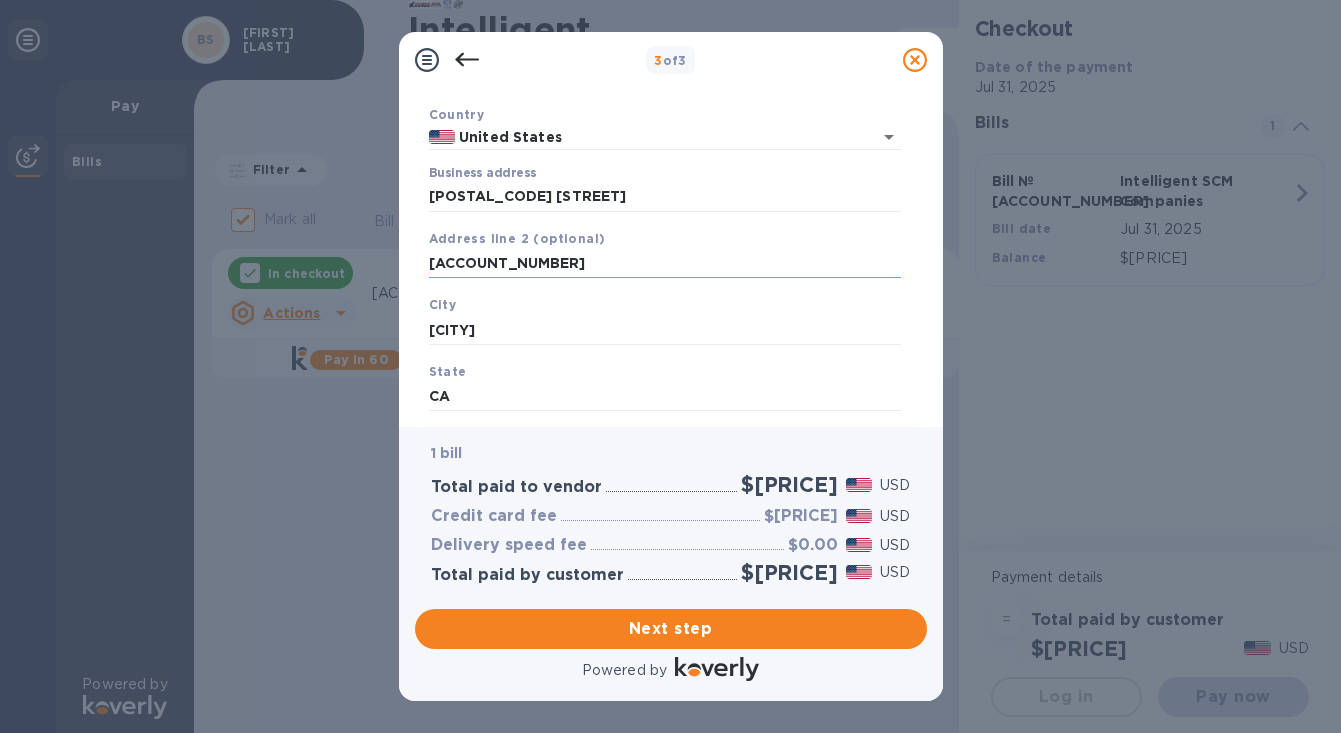 type on "[ACCOUNT_NUMBER]" 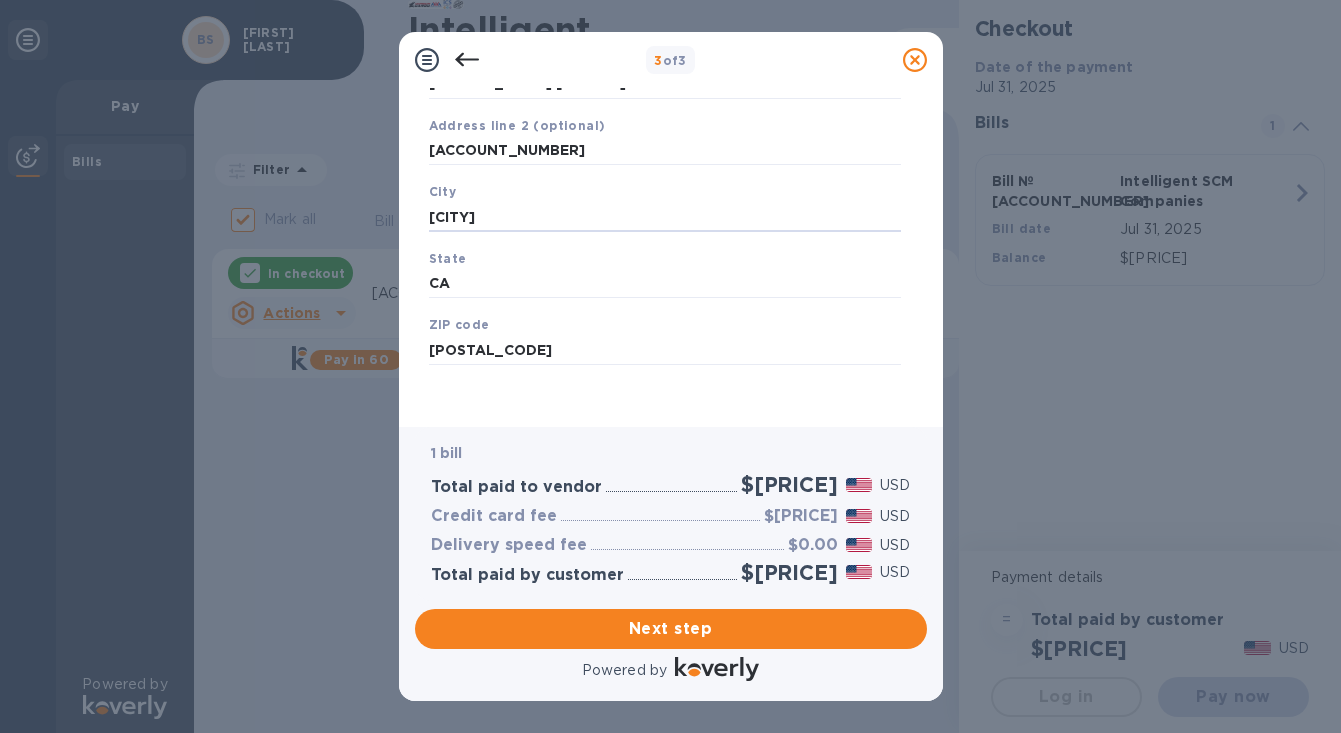 scroll, scrollTop: 247, scrollLeft: 0, axis: vertical 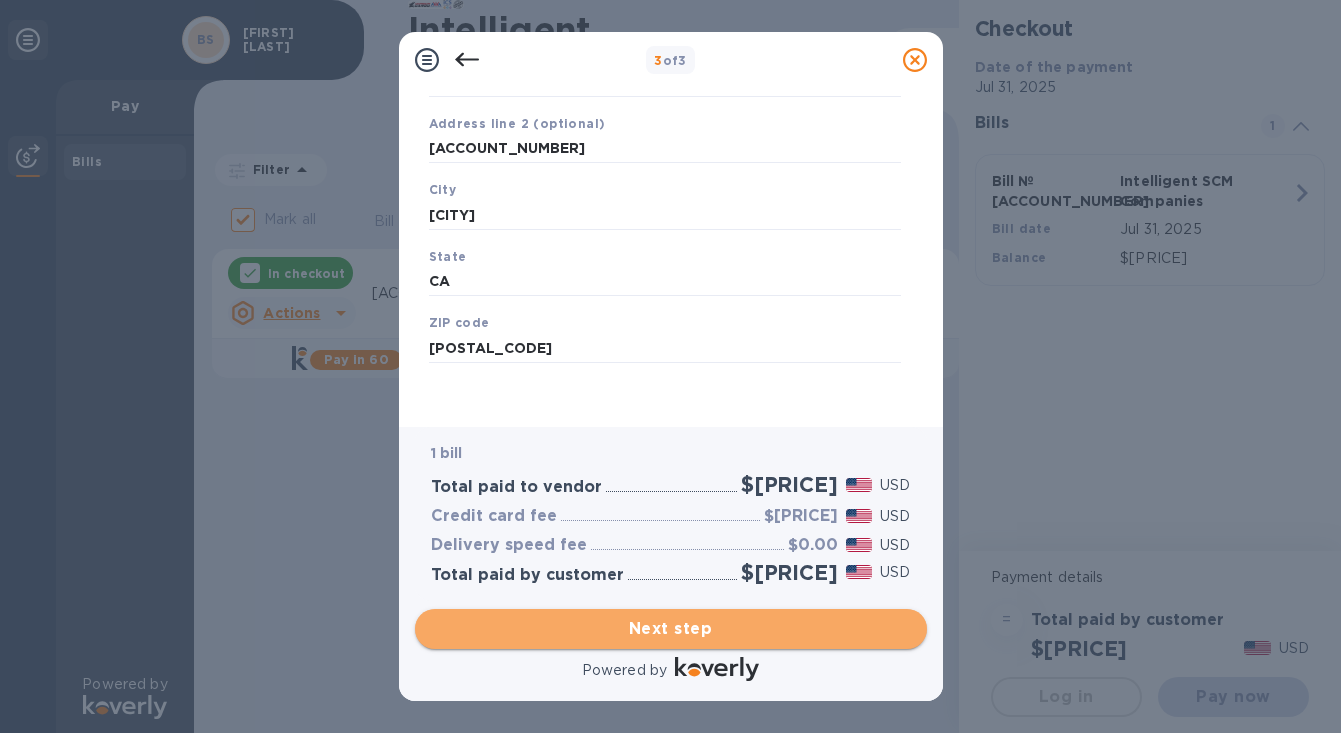 click on "Next step" at bounding box center (671, 629) 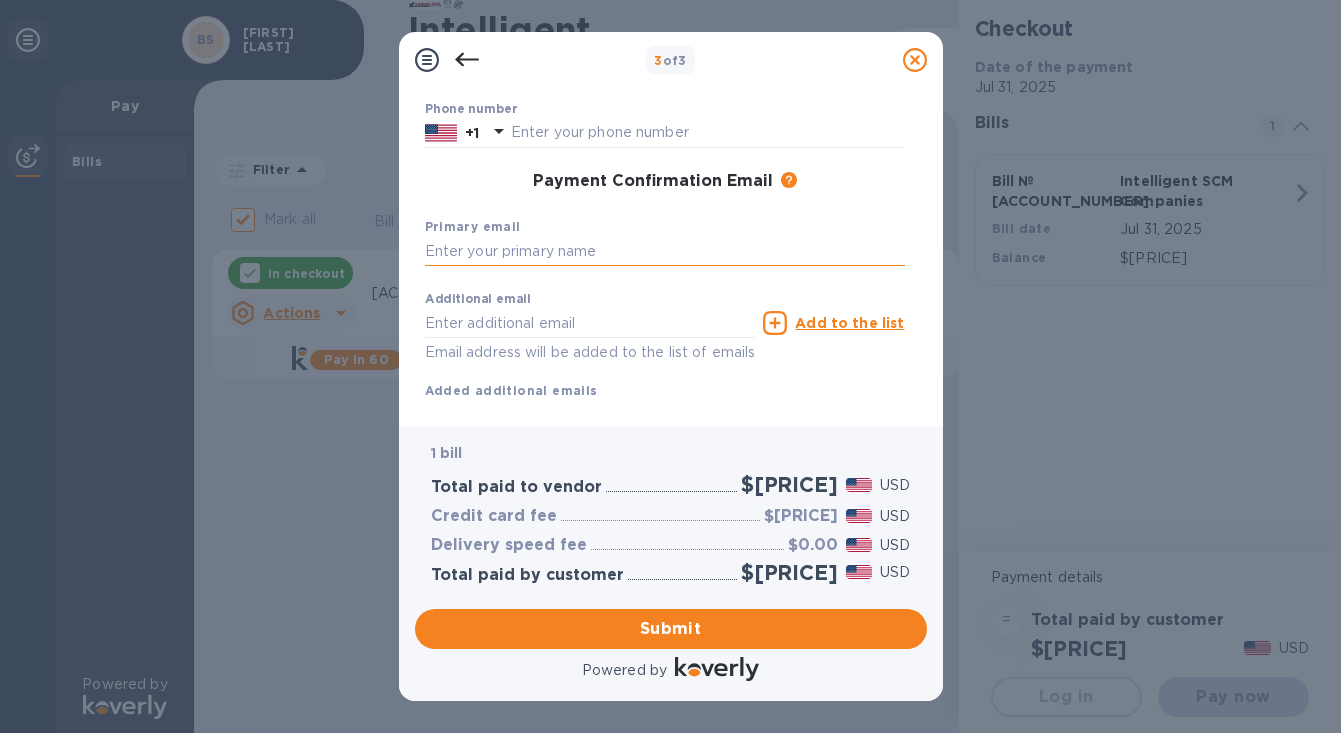 click at bounding box center (665, 252) 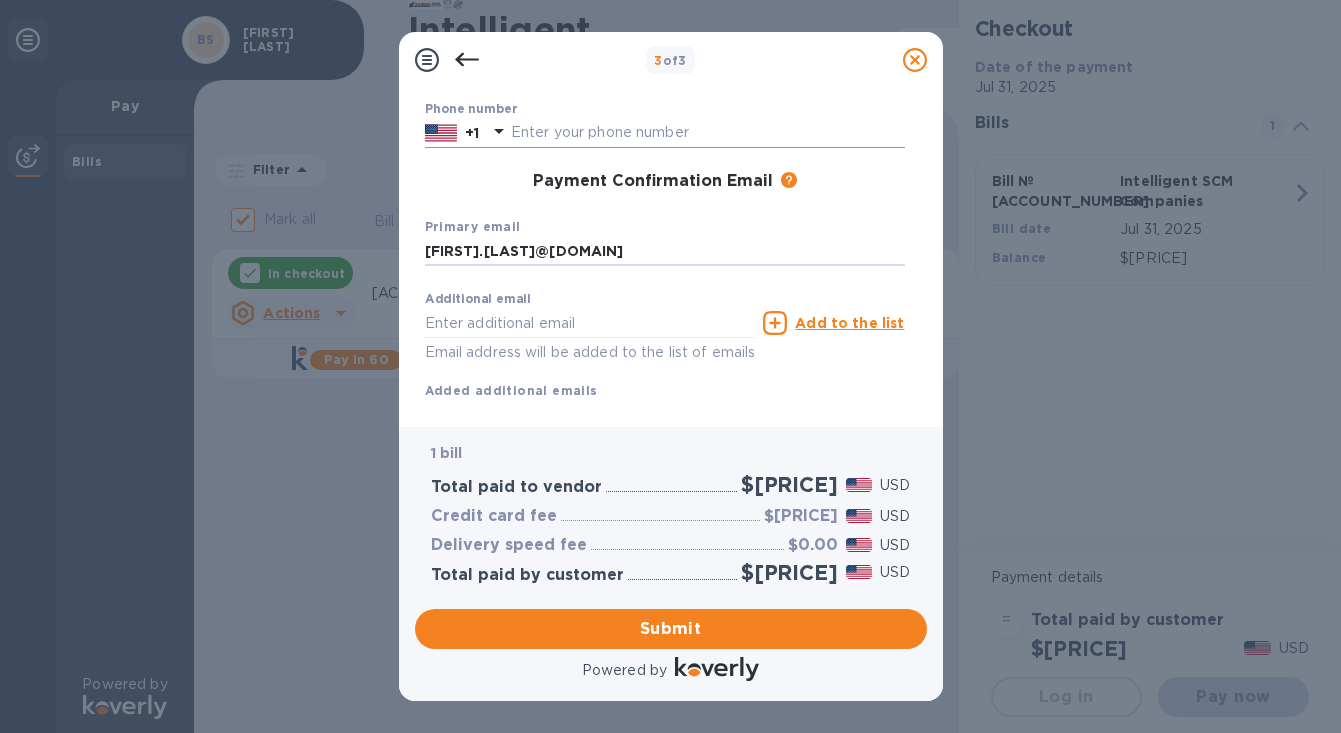 type on "[FIRST].[LAST]@[DOMAIN]" 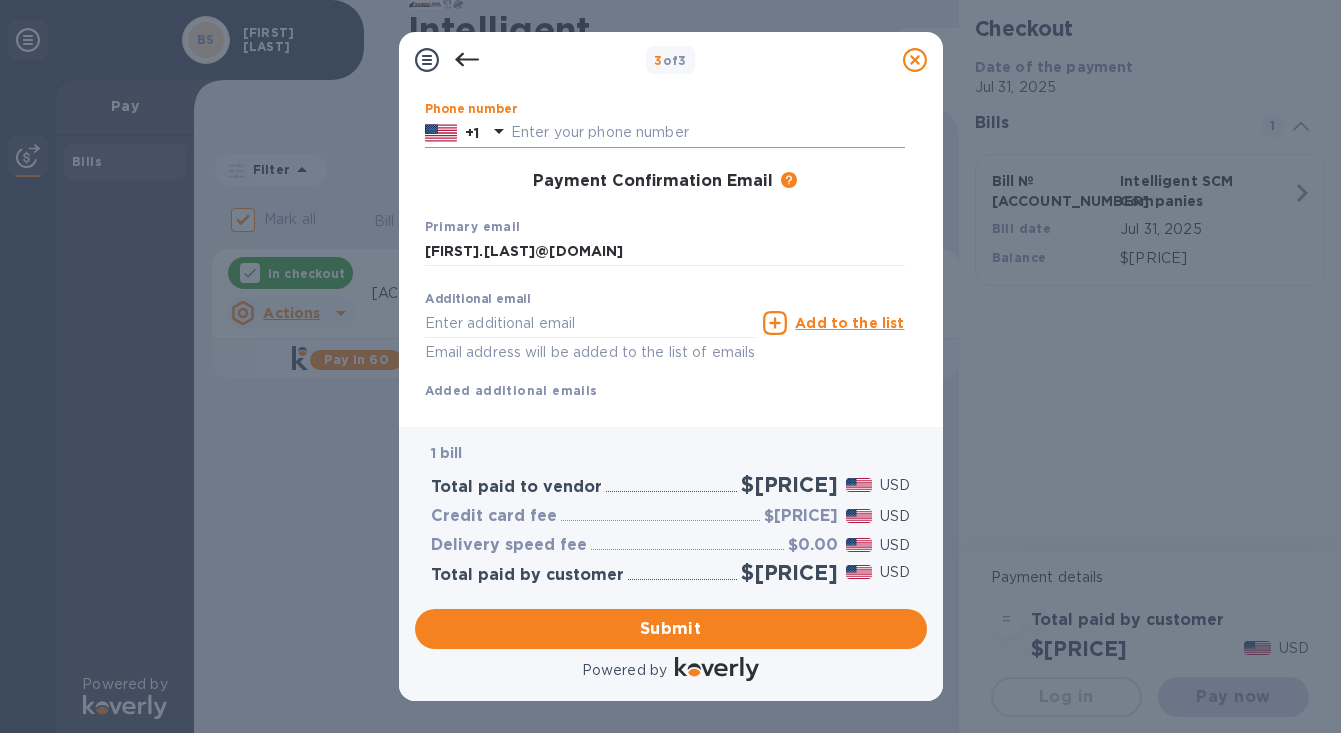 click at bounding box center (708, 133) 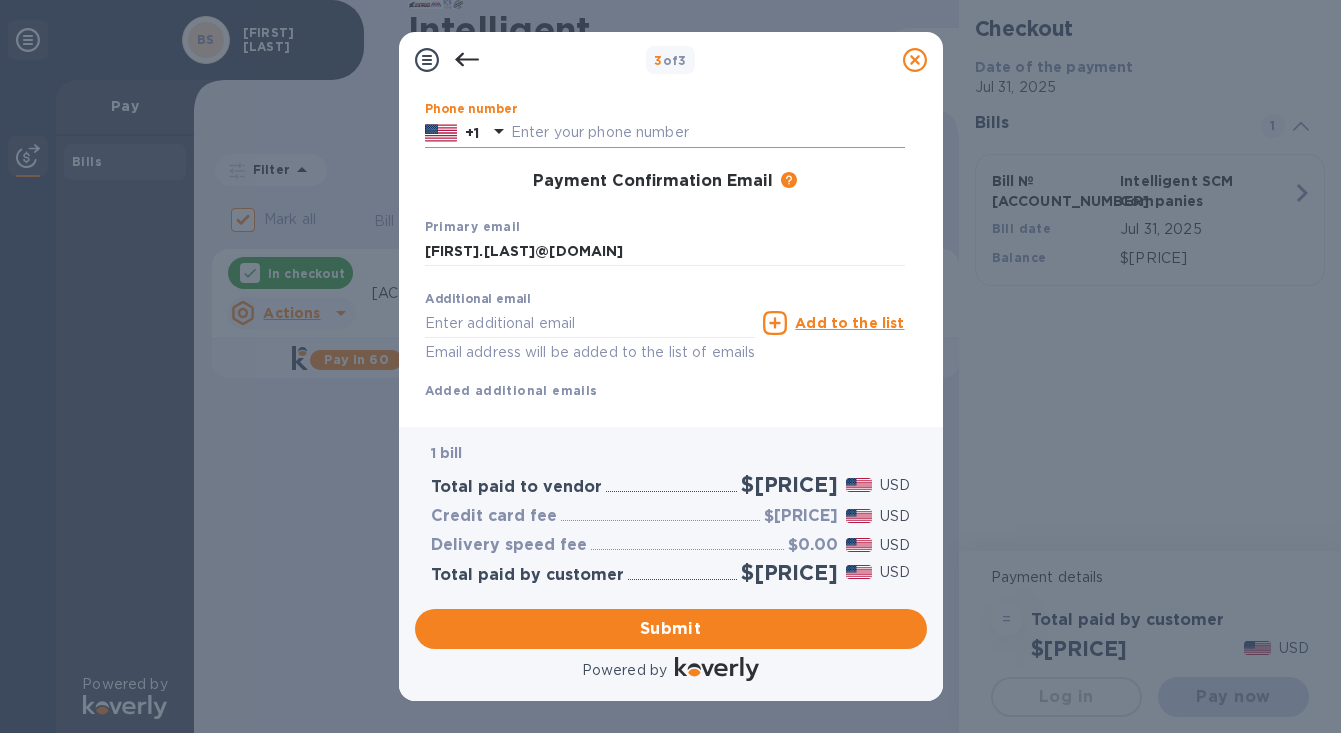 type on "[PHONE]" 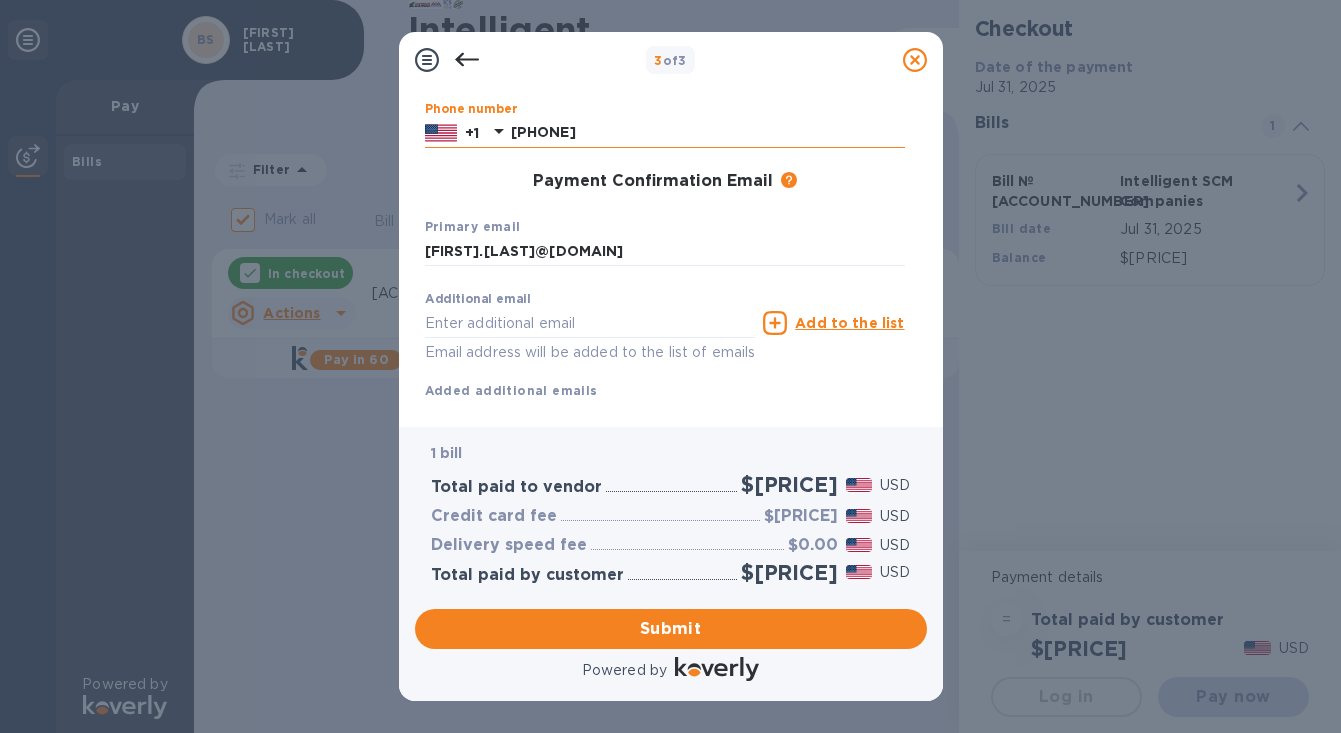 type on "[FIRST]" 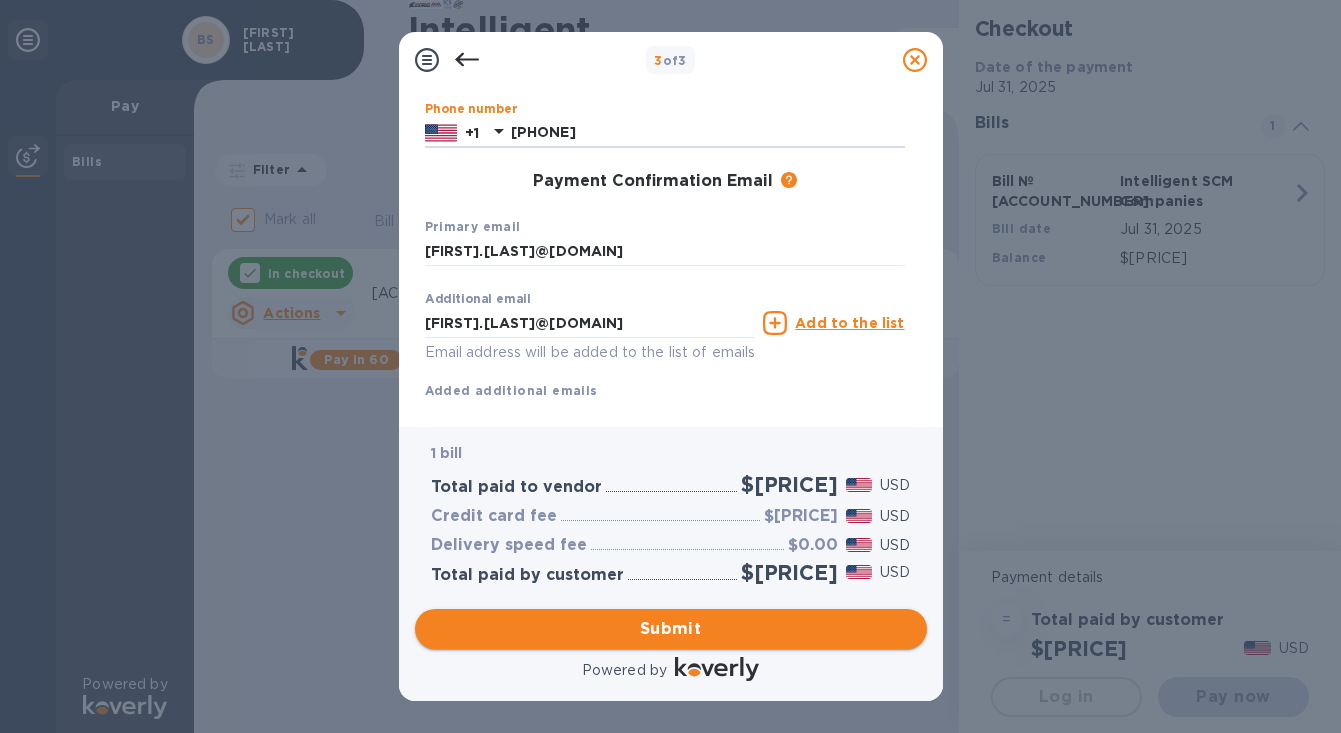 click on "Submit" at bounding box center (671, 629) 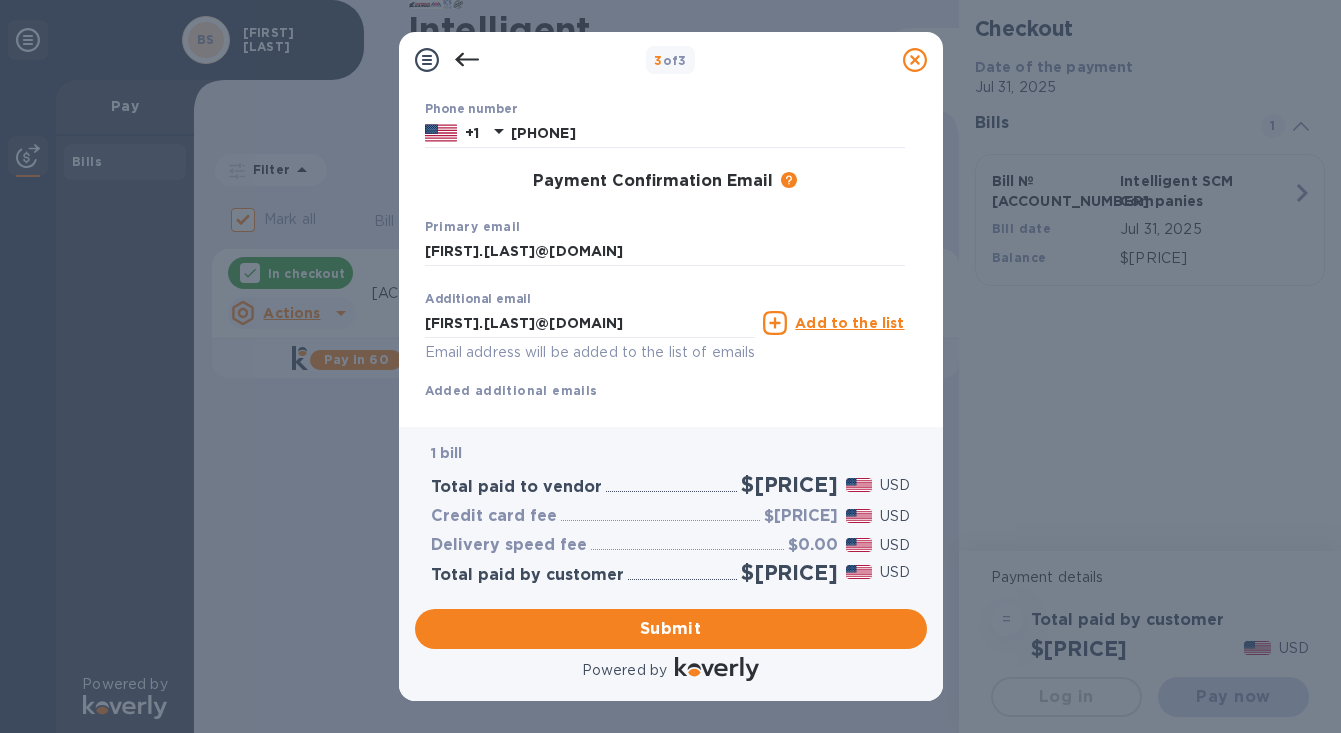 scroll, scrollTop: 320, scrollLeft: 0, axis: vertical 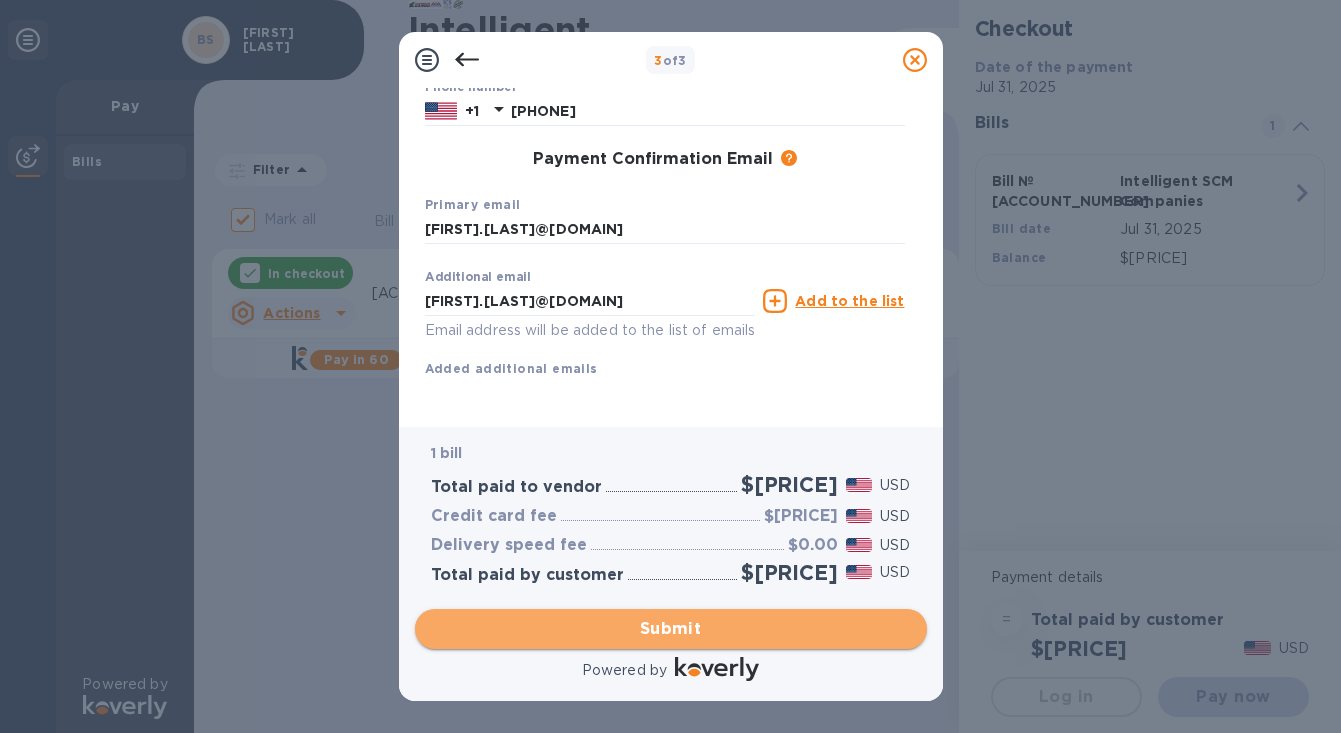 click on "Submit" at bounding box center (671, 629) 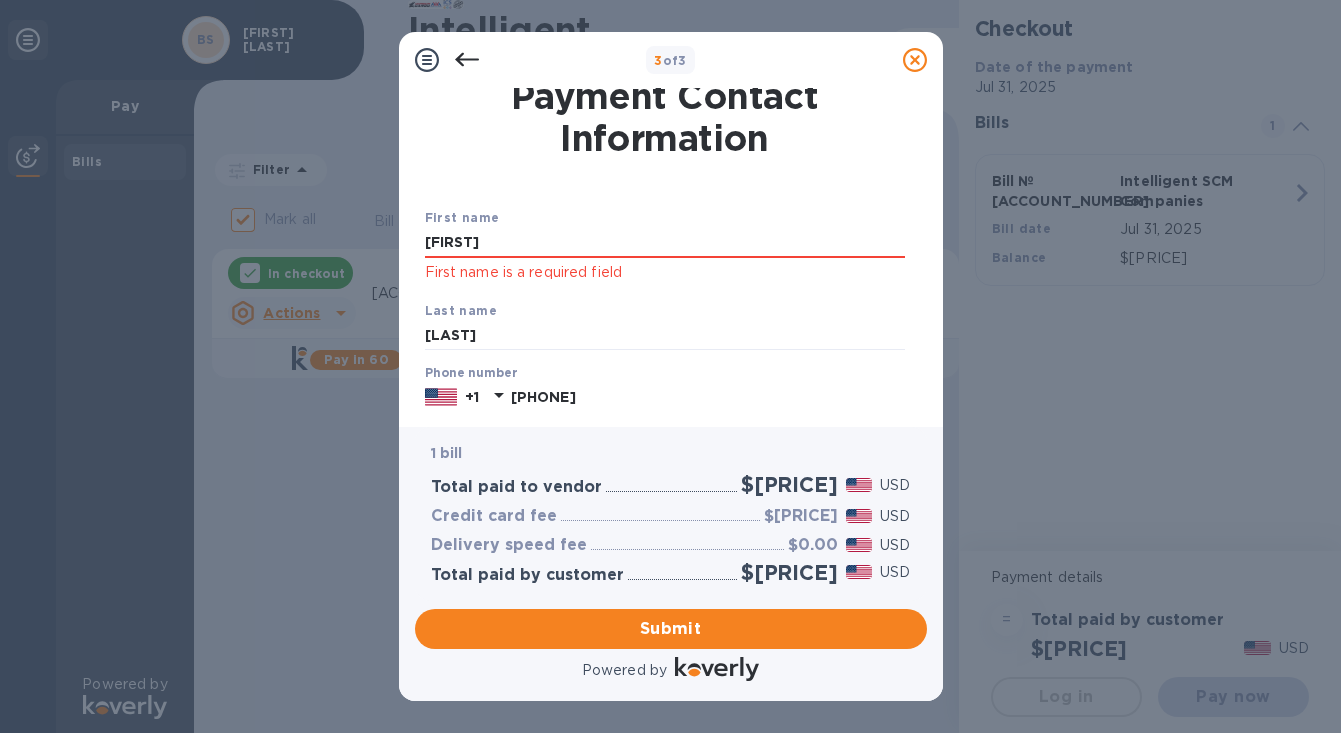 scroll, scrollTop: 0, scrollLeft: 0, axis: both 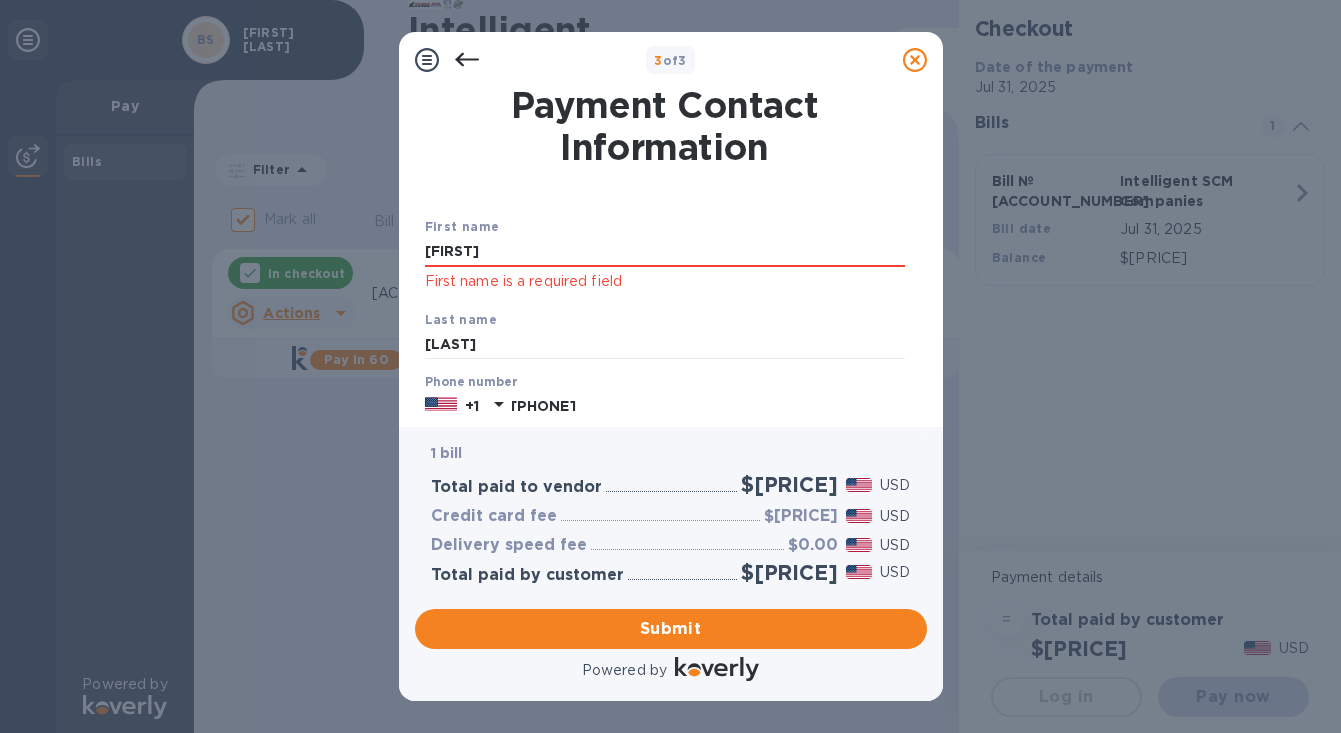 click on "First name is a required field" 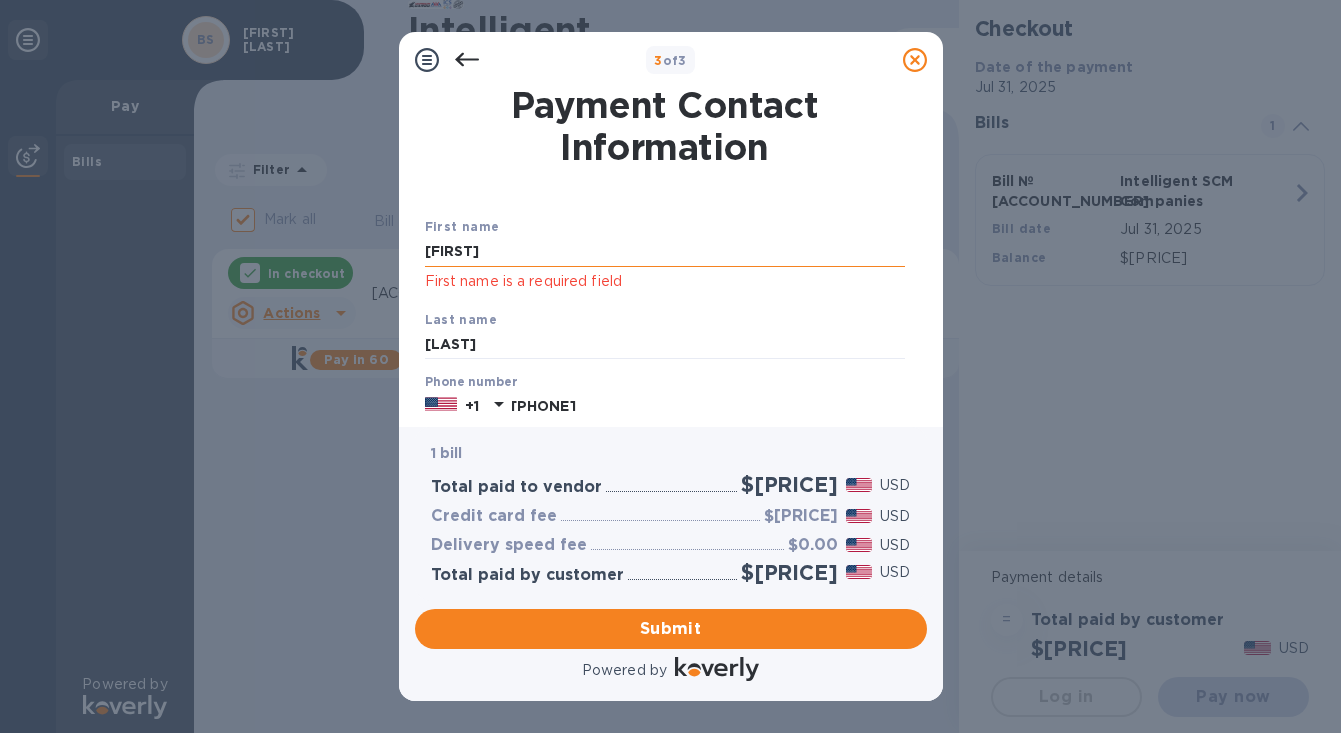 click on "[FIRST]" at bounding box center [665, 252] 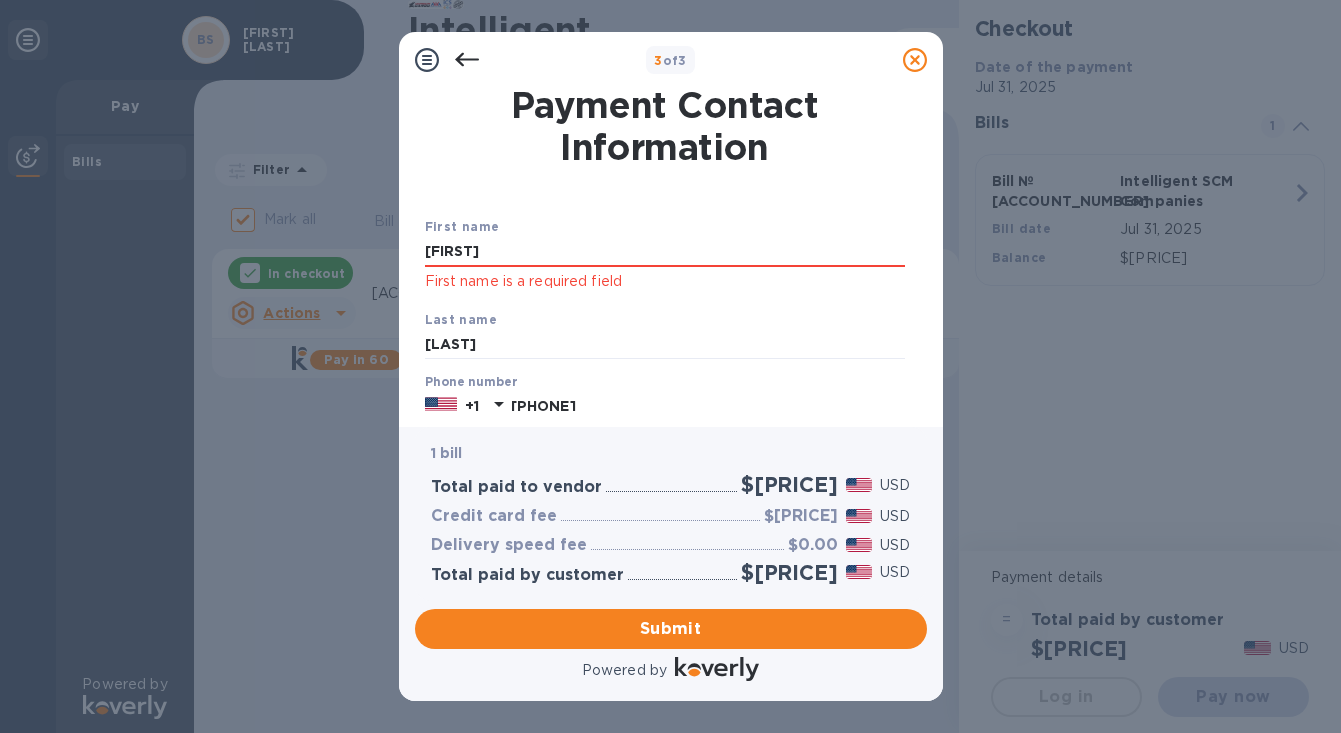 drag, startPoint x: 493, startPoint y: 253, endPoint x: 418, endPoint y: 252, distance: 75.00667 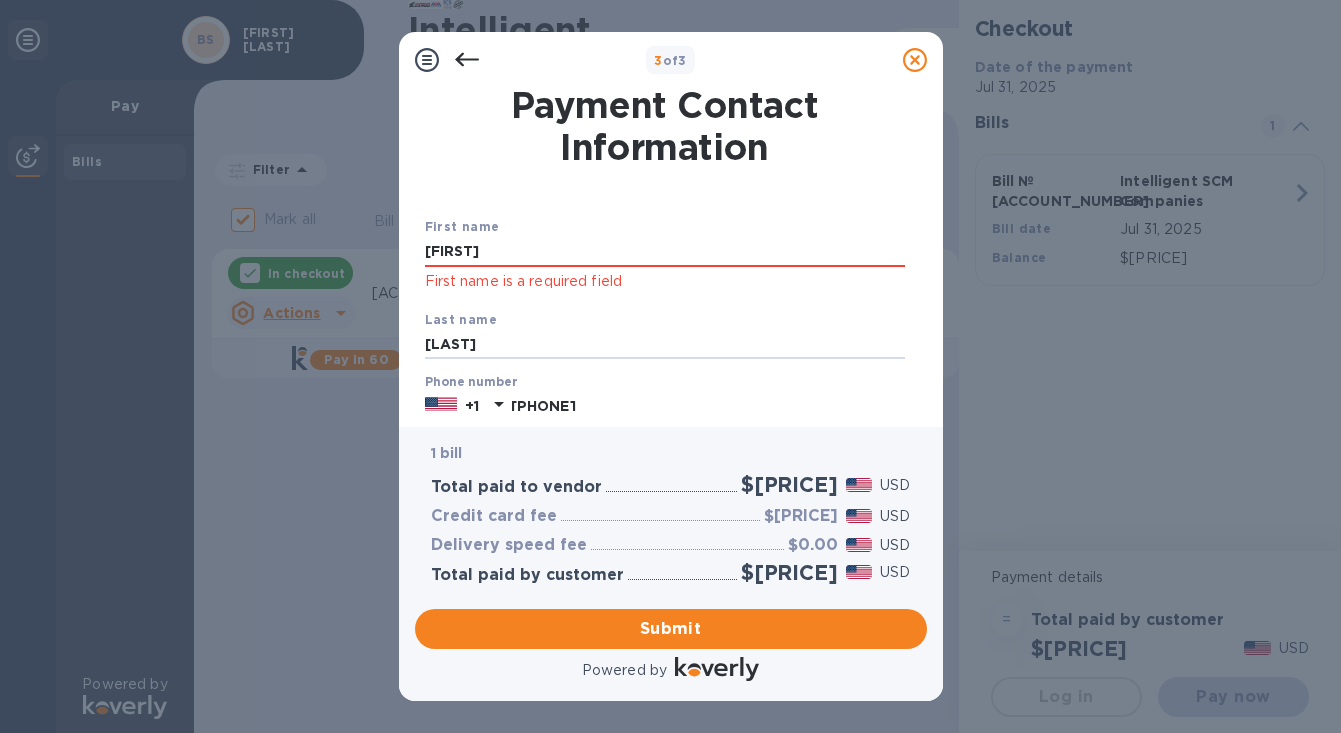 type on "[LAST]" 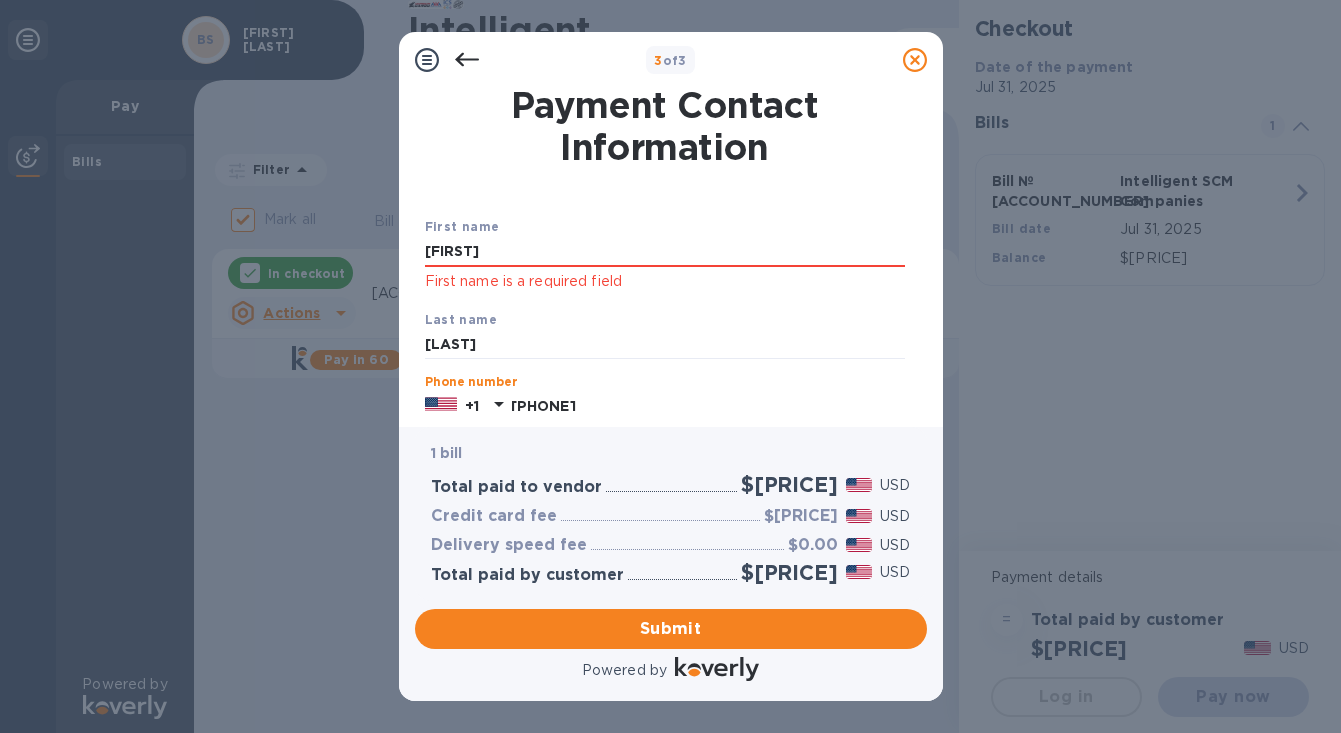 scroll, scrollTop: 10, scrollLeft: 0, axis: vertical 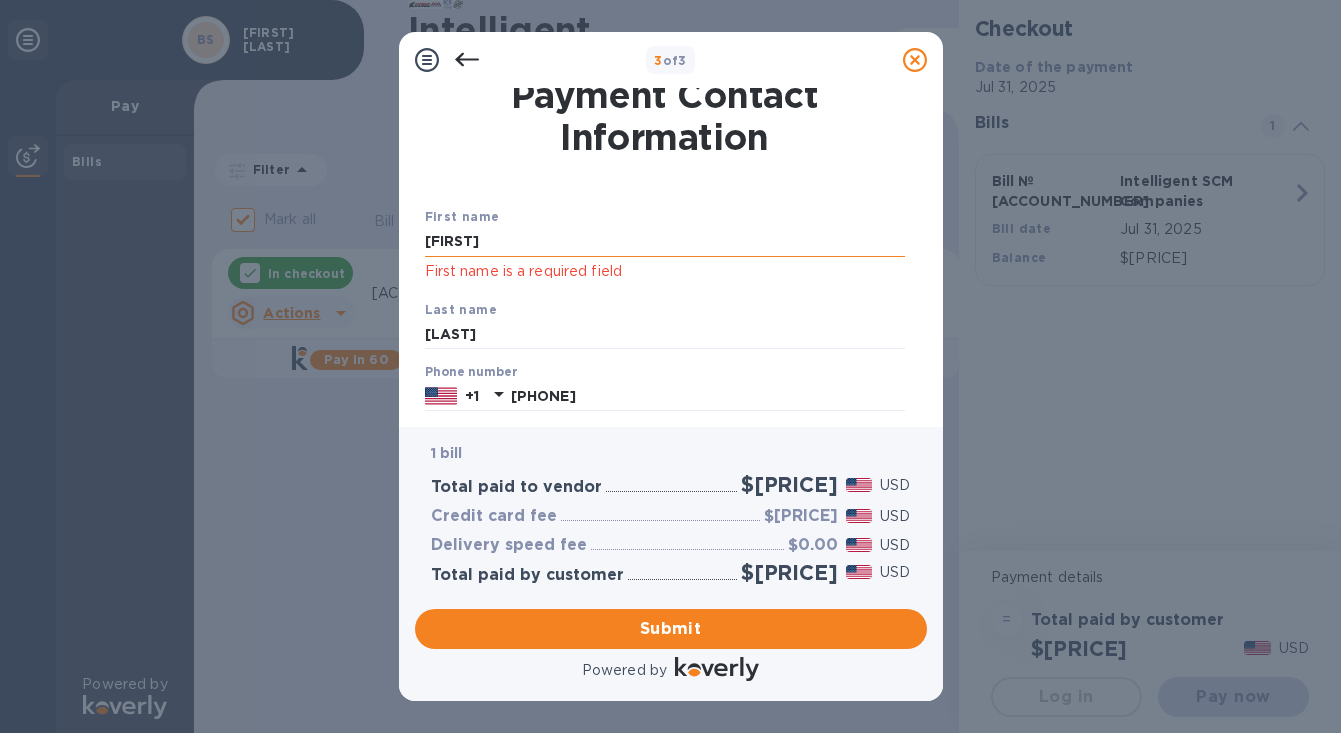 click on "[FIRST]" at bounding box center [665, 242] 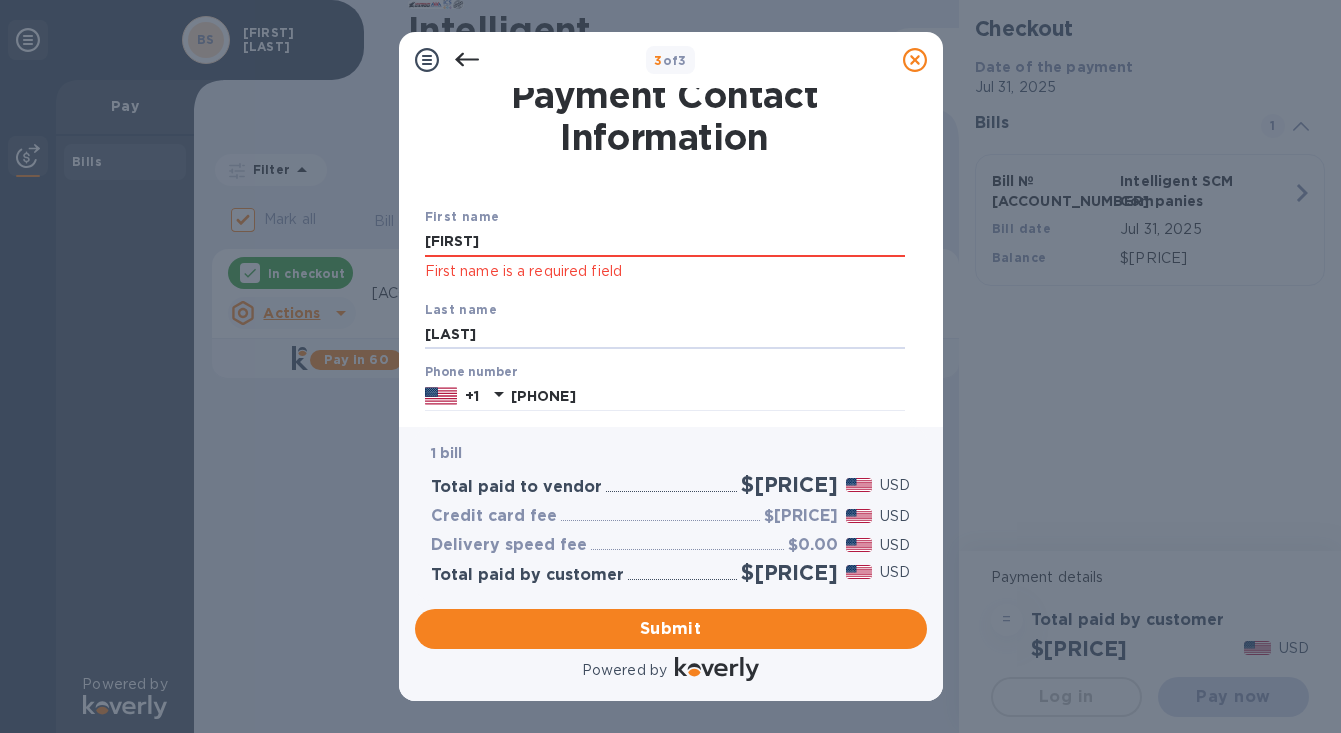 click on "First name is a required field" 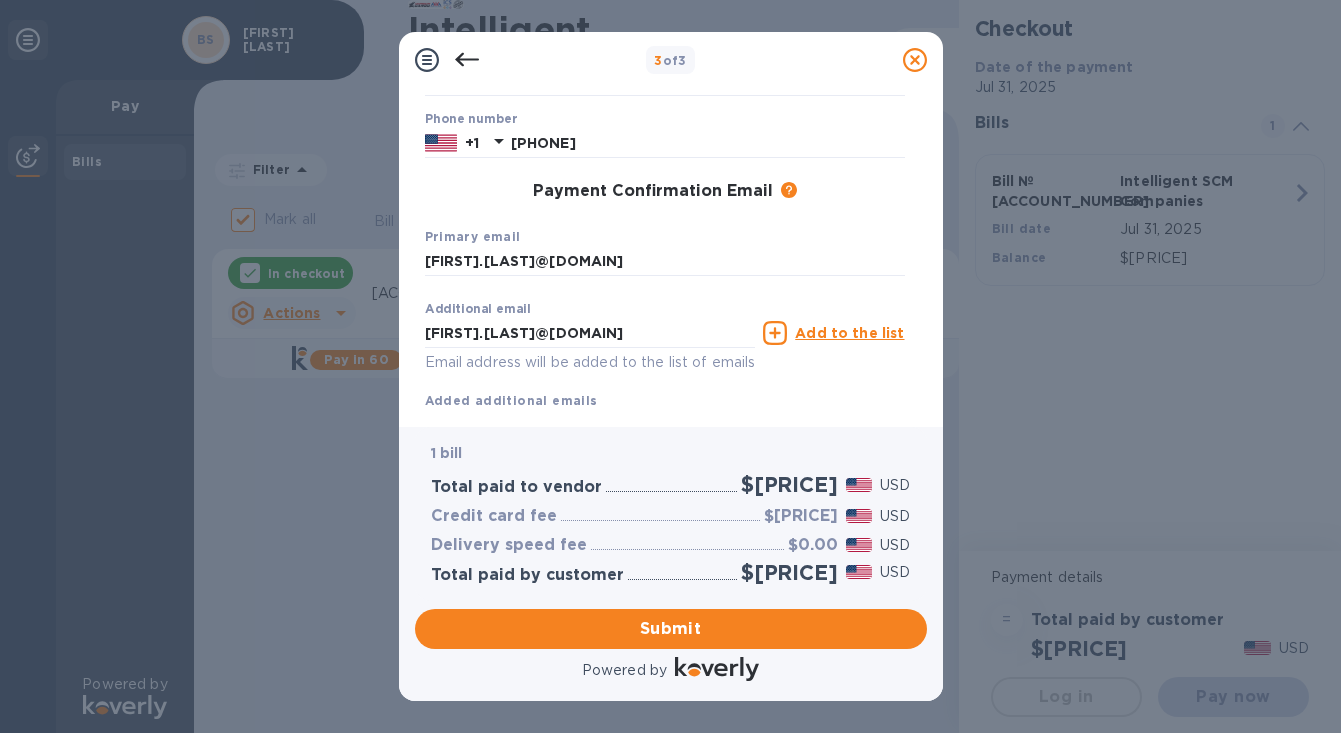 scroll, scrollTop: 320, scrollLeft: 0, axis: vertical 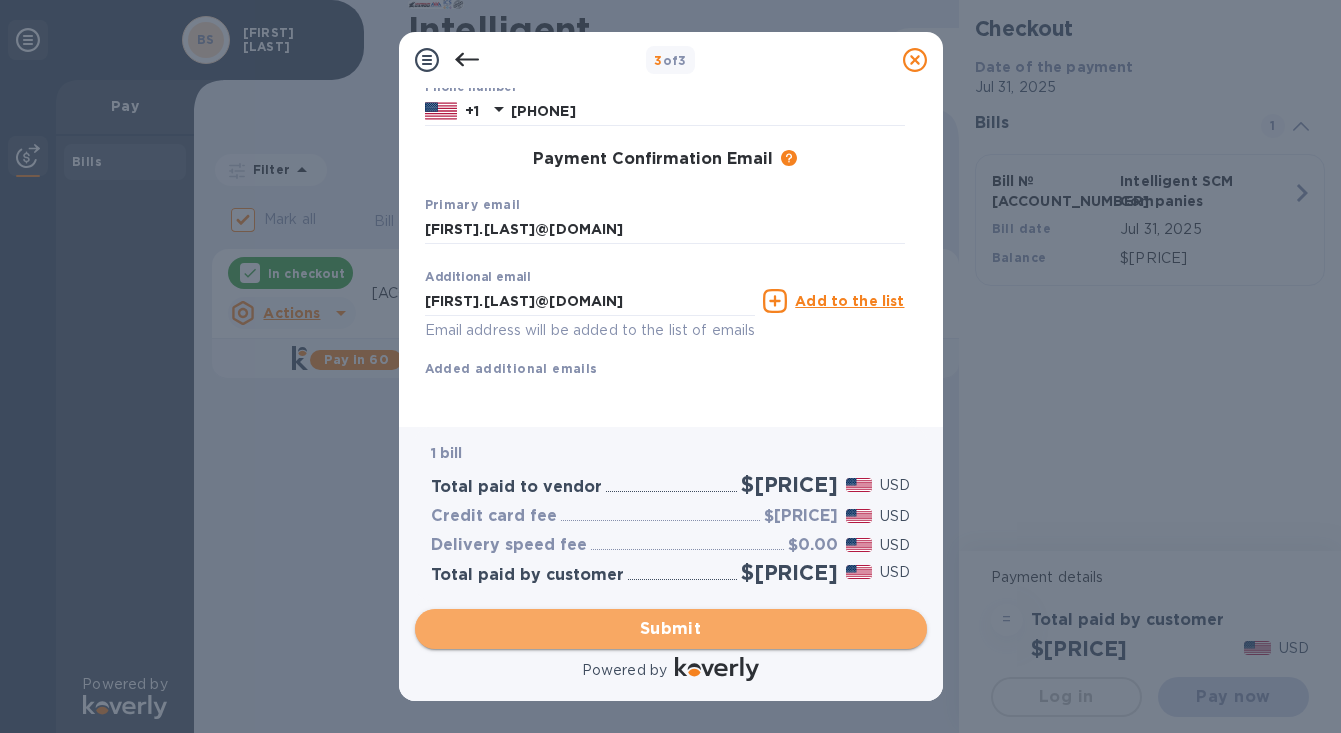 click on "Submit" at bounding box center (671, 629) 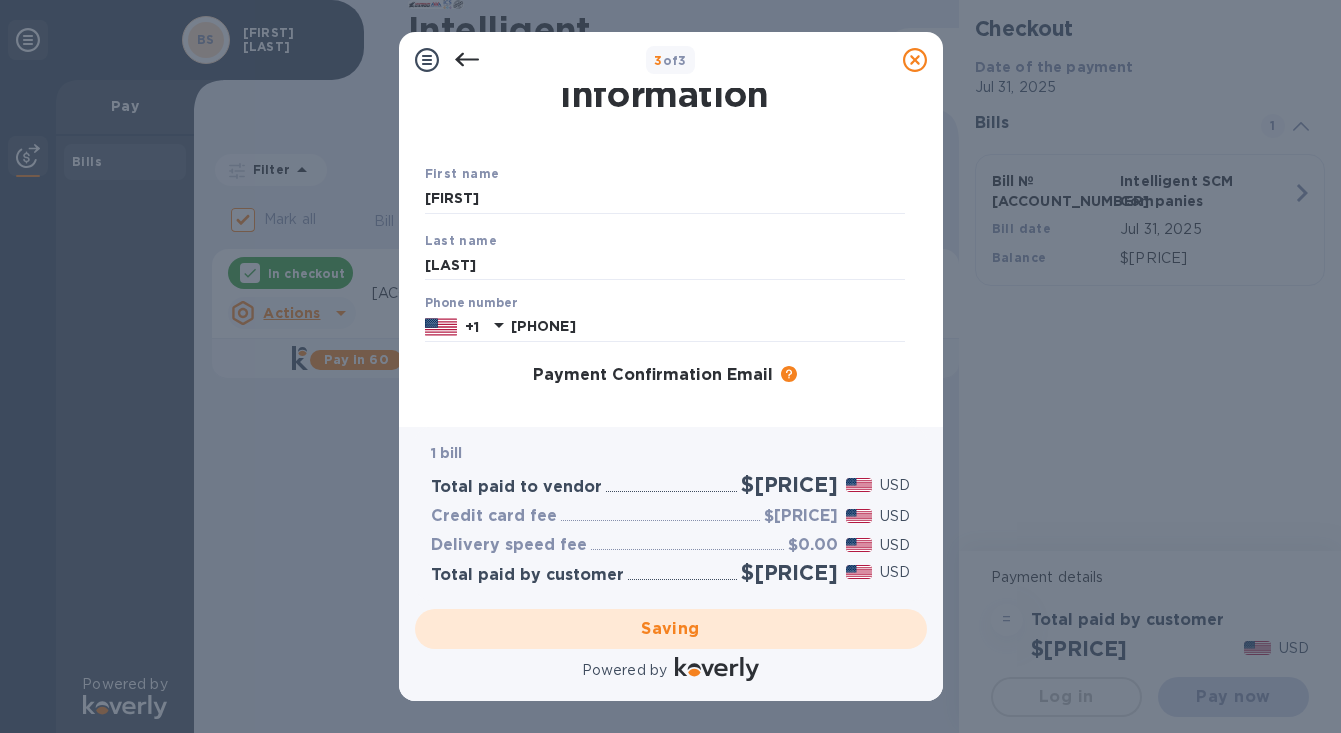 scroll, scrollTop: 0, scrollLeft: 0, axis: both 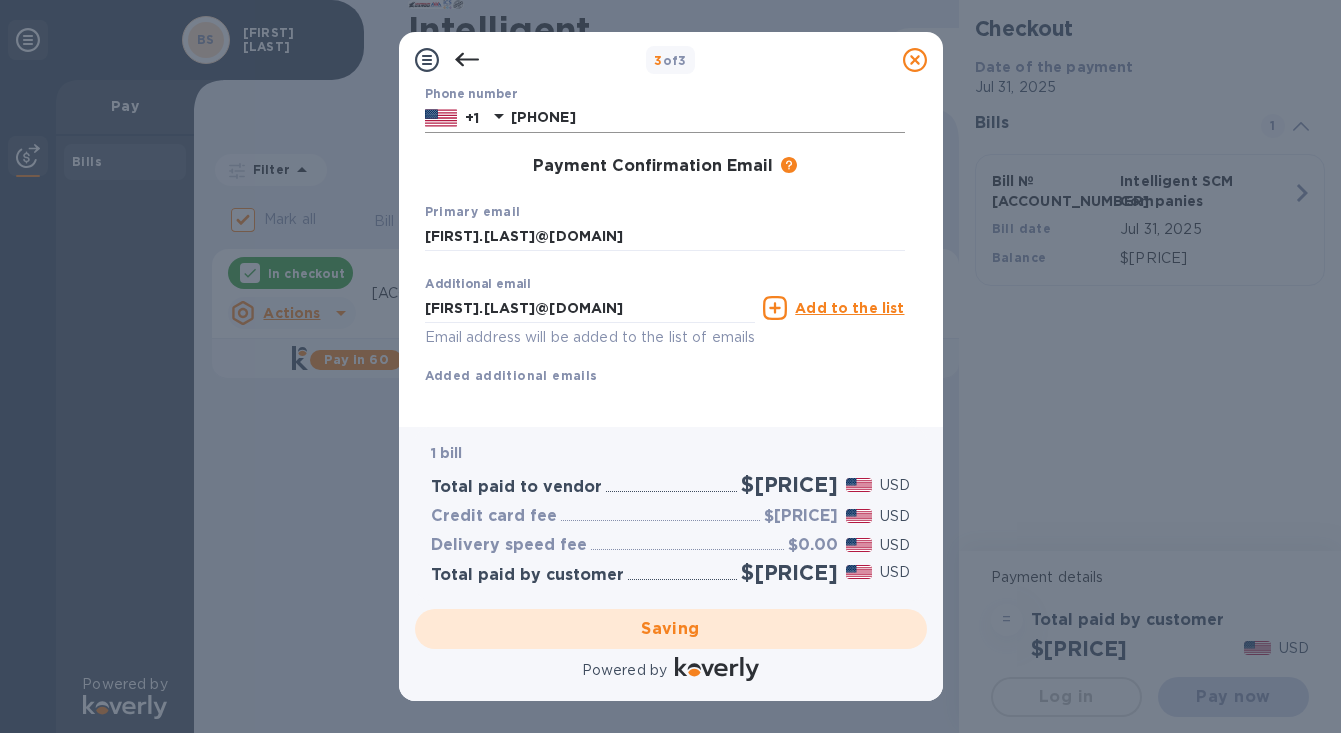checkbox on "false" 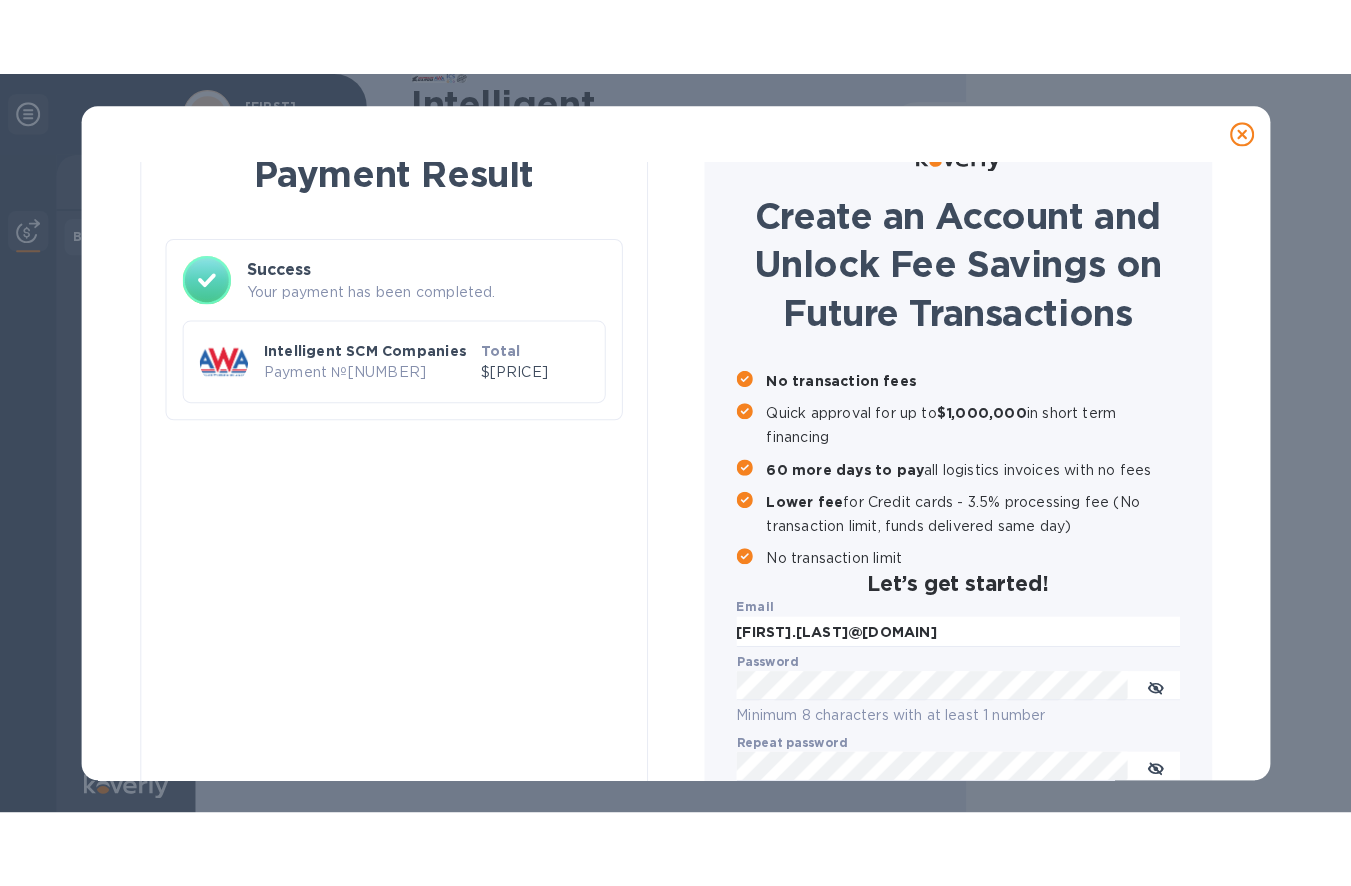 scroll, scrollTop: 0, scrollLeft: 0, axis: both 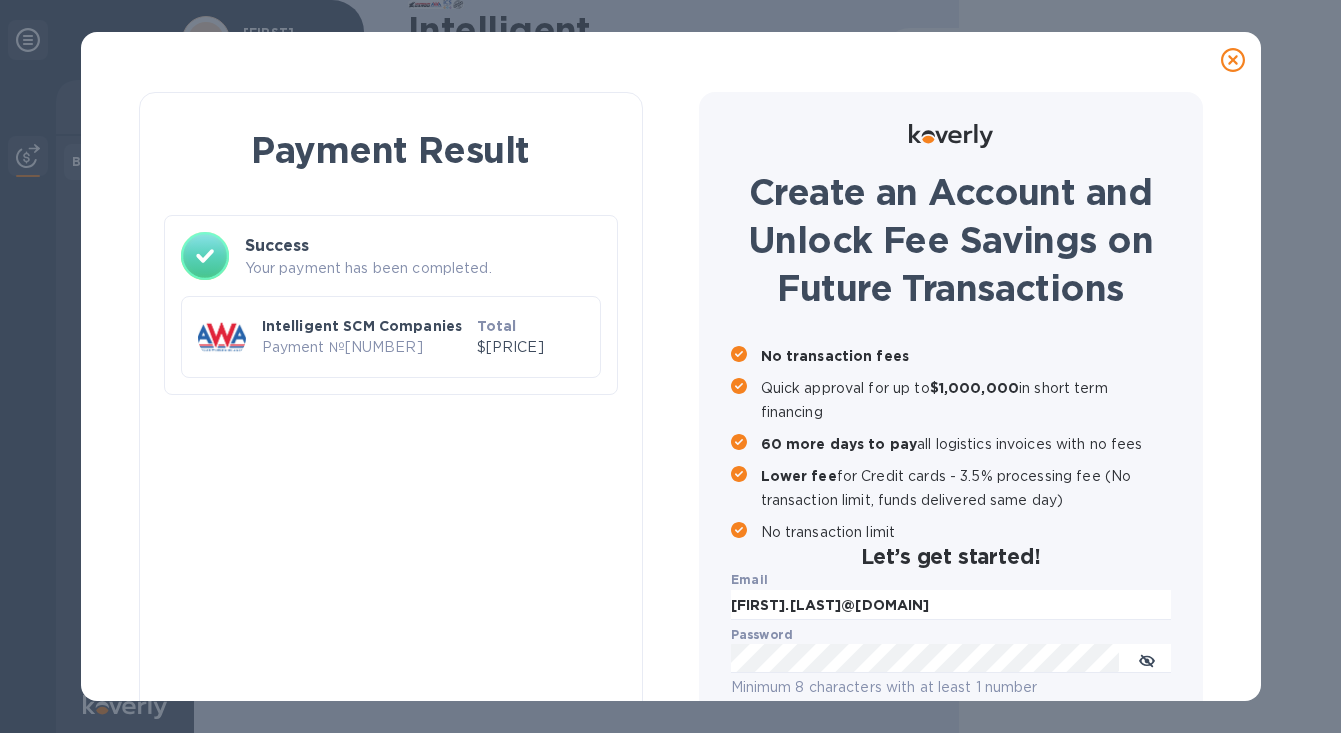 drag, startPoint x: 996, startPoint y: 48, endPoint x: 1049, endPoint y: 23, distance: 58.60034 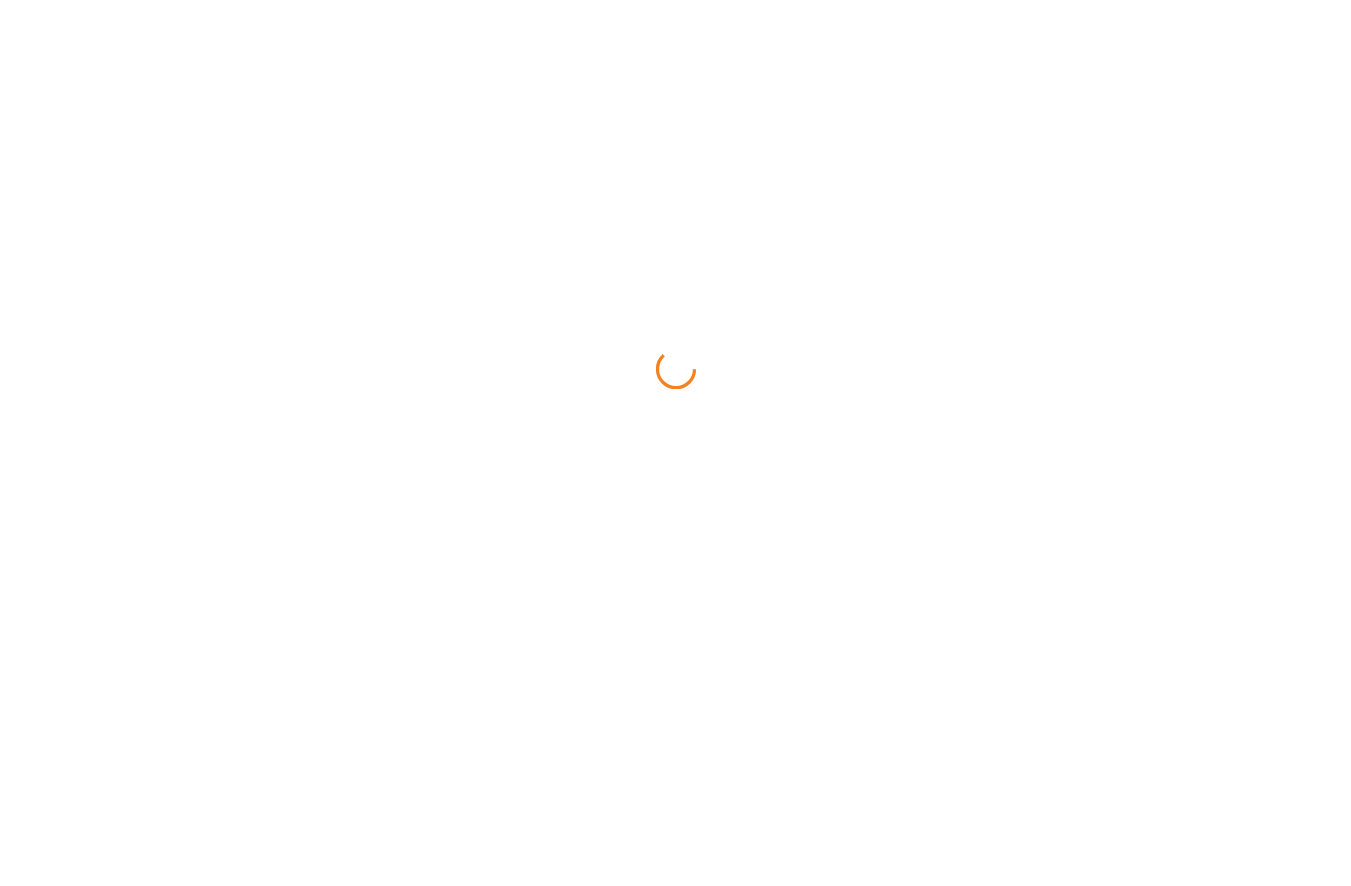 scroll, scrollTop: 0, scrollLeft: 0, axis: both 